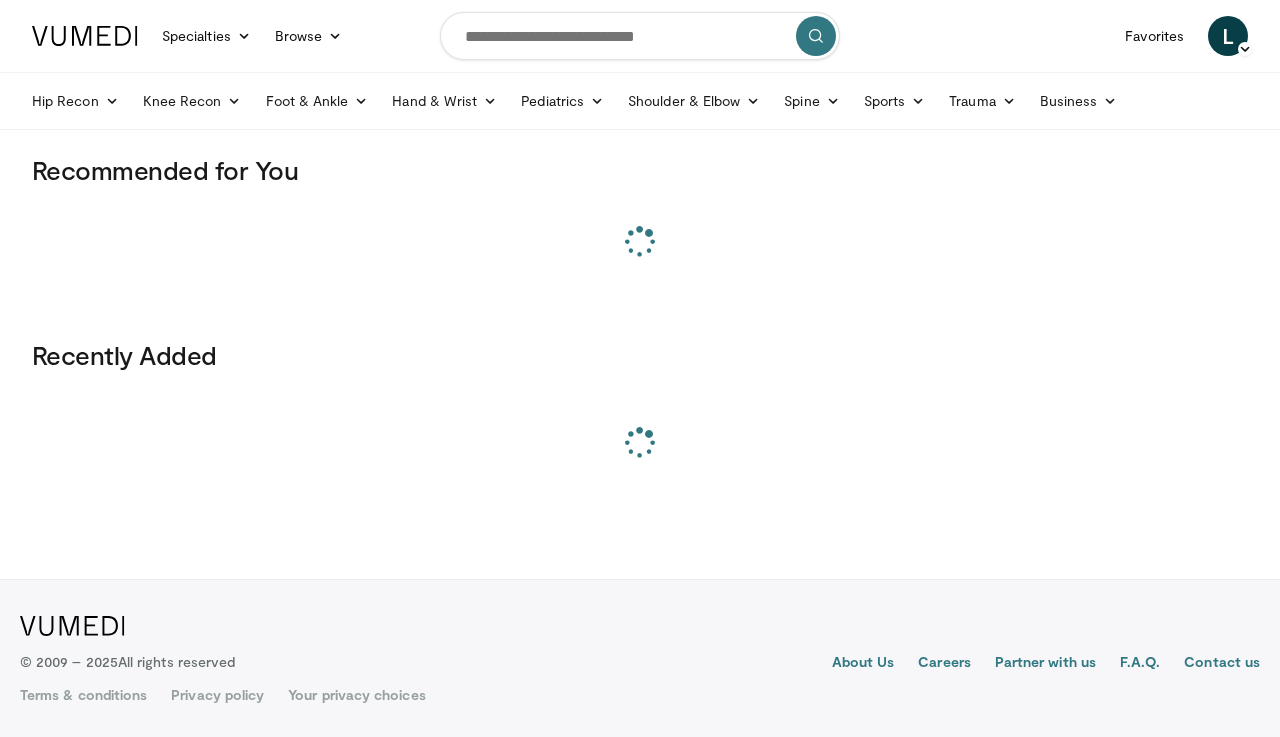 scroll, scrollTop: 0, scrollLeft: 0, axis: both 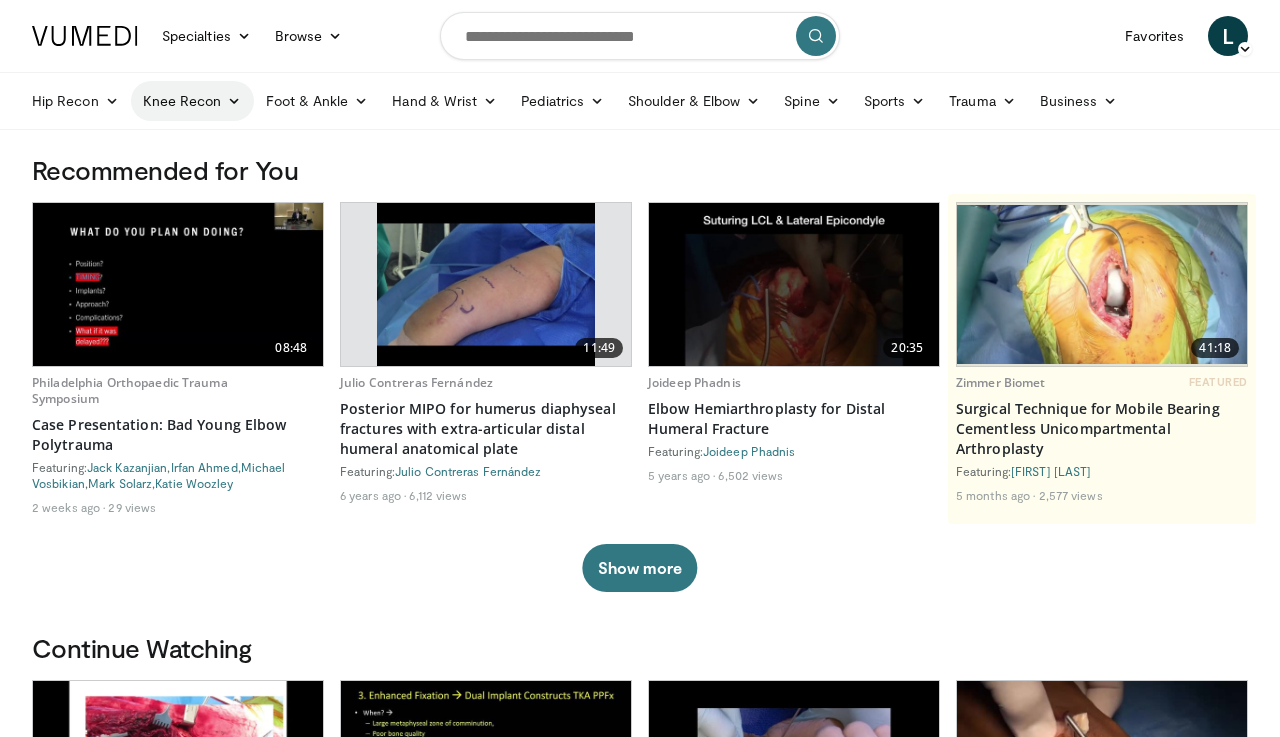 click on "Knee Recon" at bounding box center [192, 101] 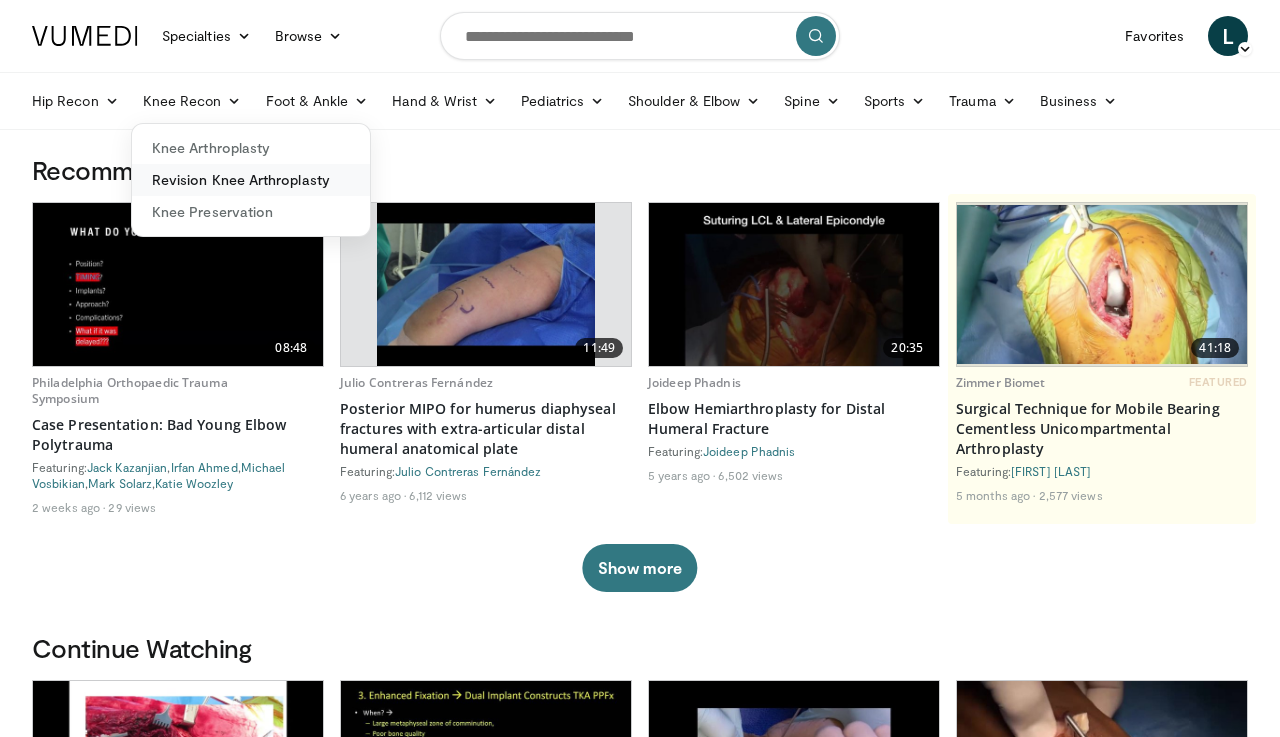 click on "Revision Knee Arthroplasty" at bounding box center [251, 180] 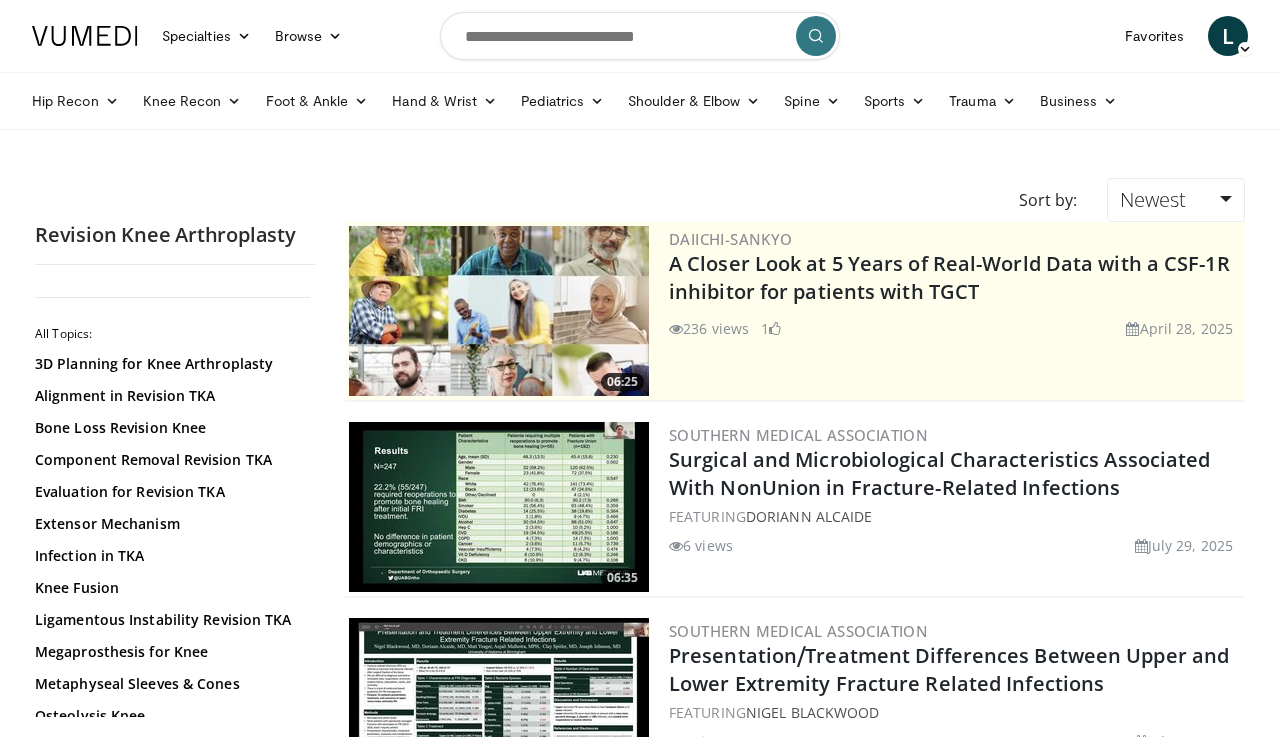 scroll, scrollTop: 0, scrollLeft: 0, axis: both 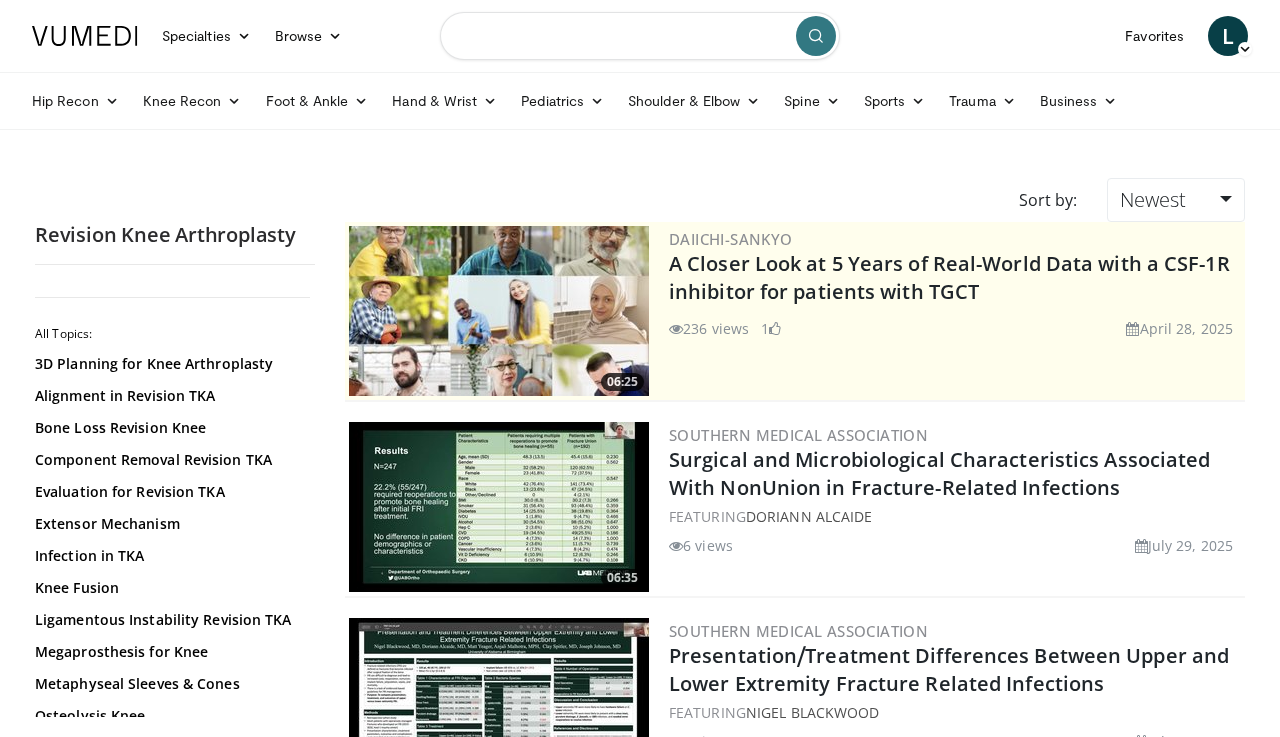 click at bounding box center [640, 36] 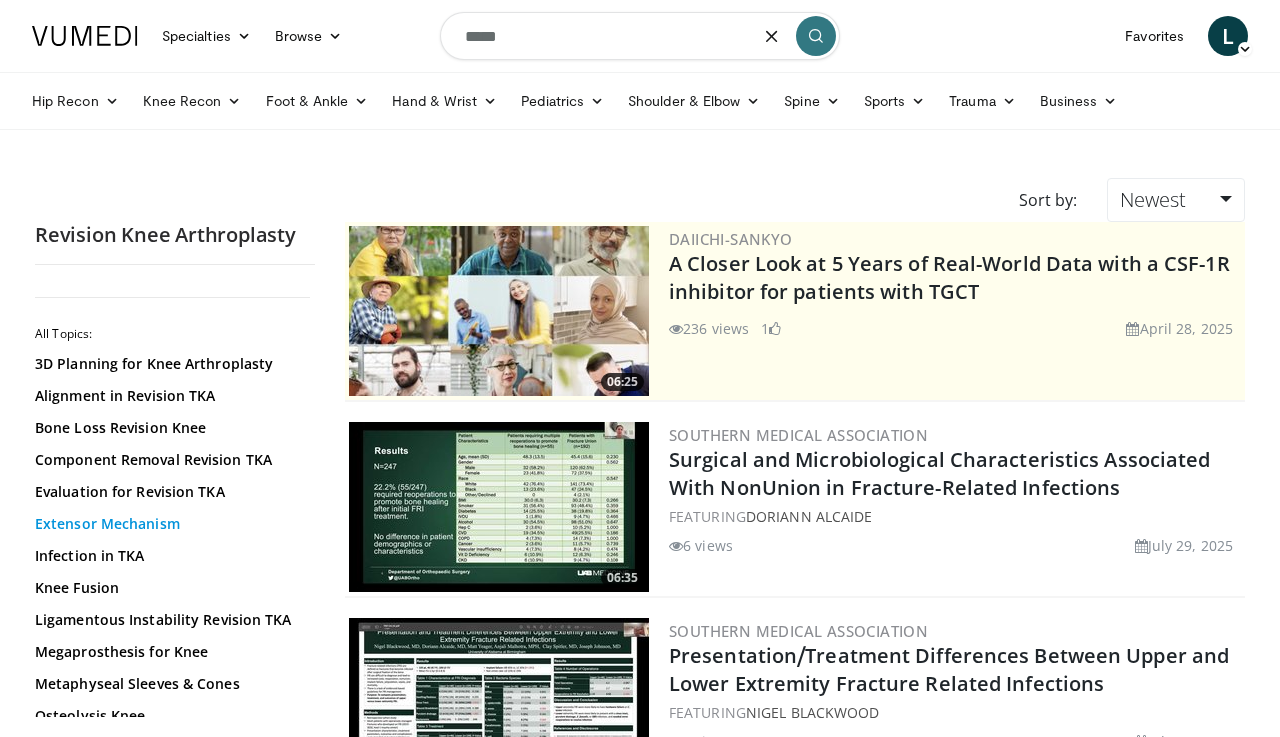 type on "*****" 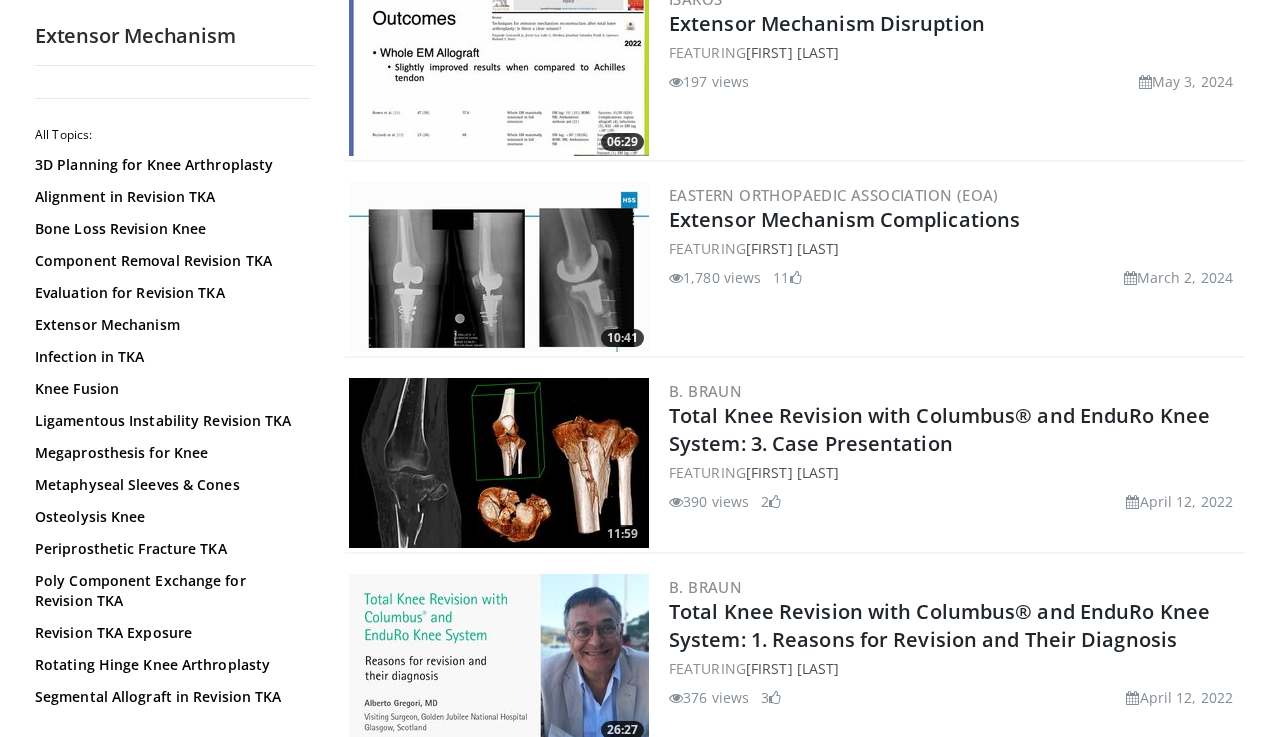 scroll, scrollTop: 280, scrollLeft: 0, axis: vertical 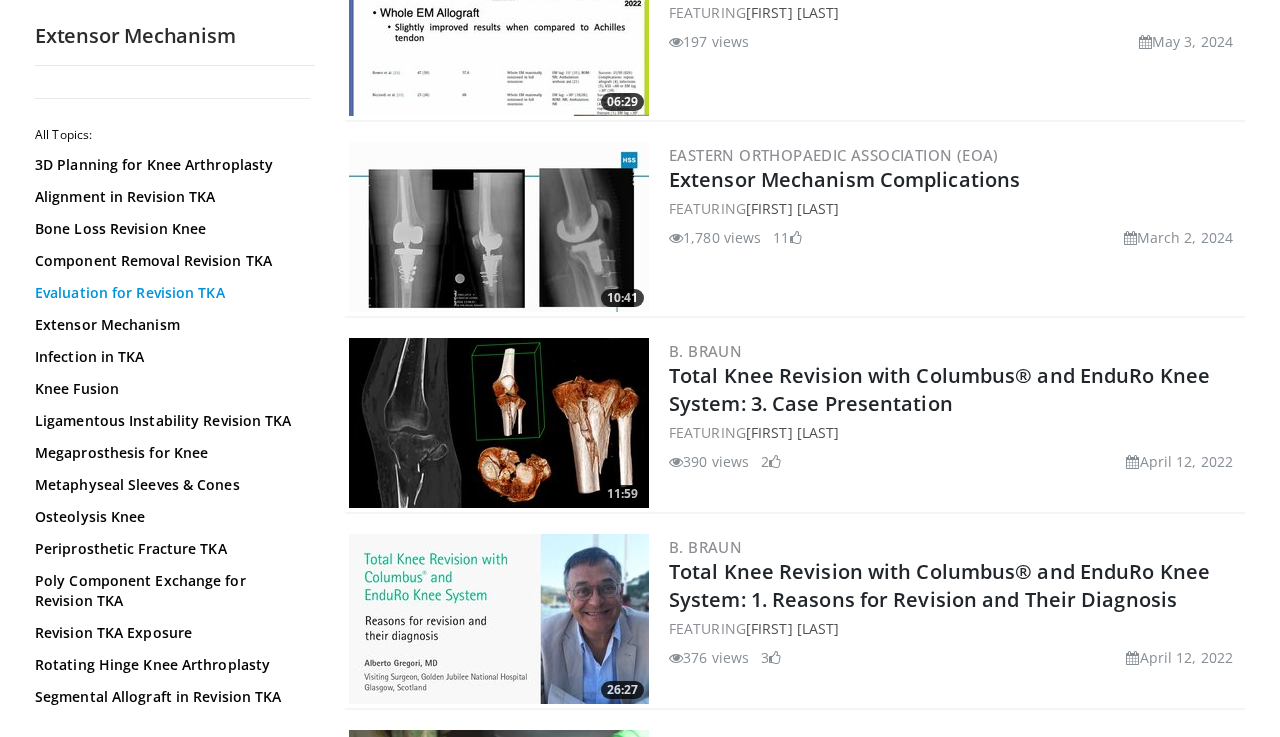 click on "Evaluation for Revision TKA" at bounding box center [170, 293] 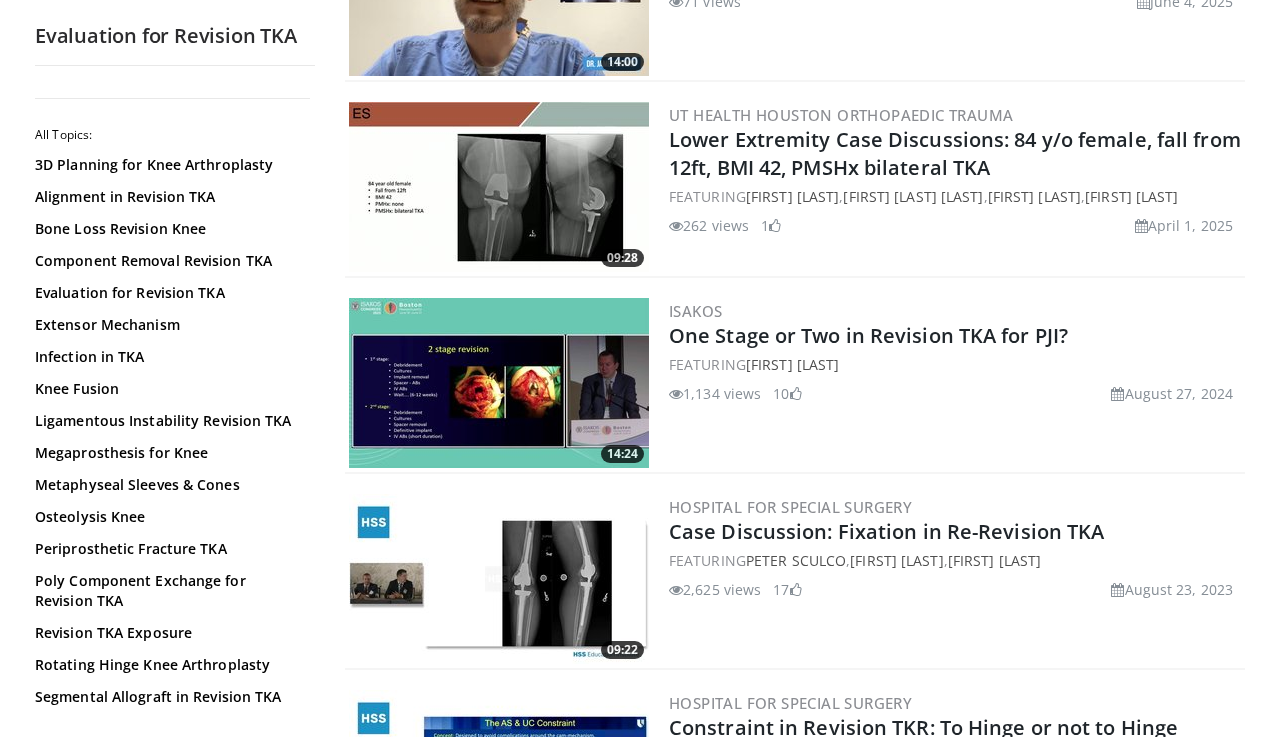 scroll, scrollTop: 360, scrollLeft: 0, axis: vertical 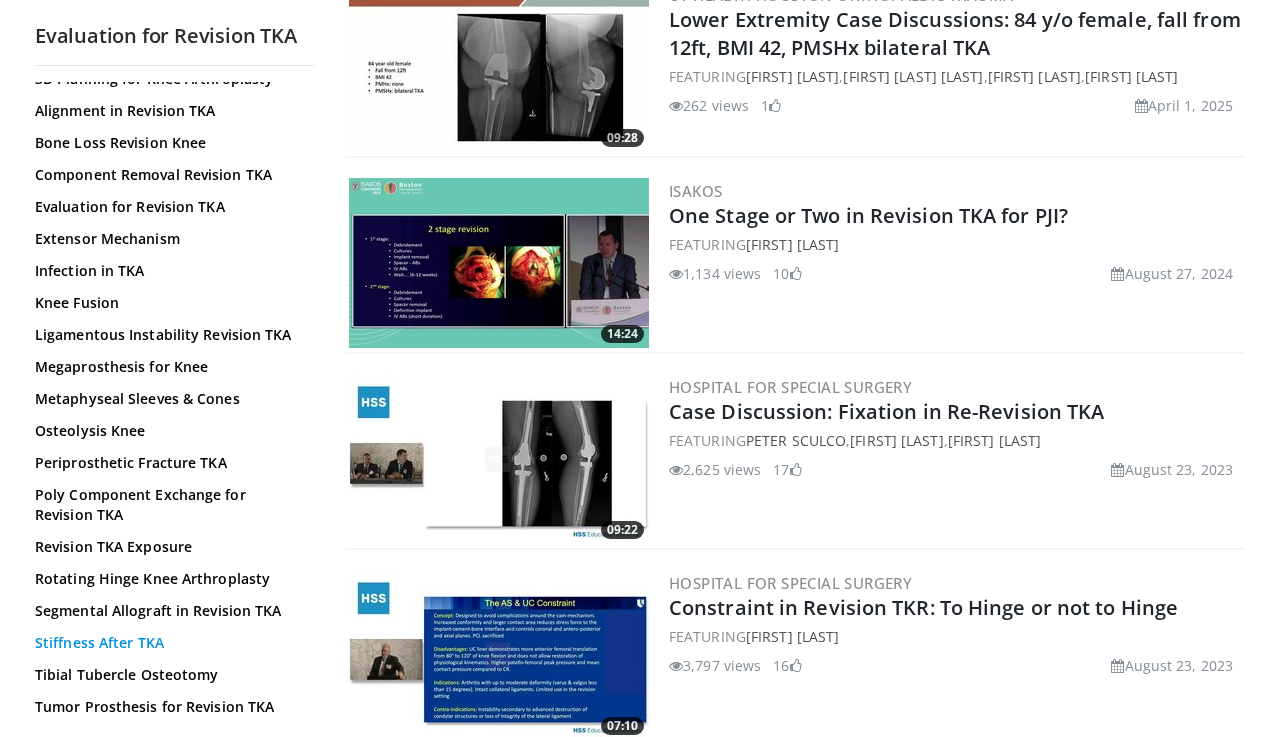 click on "Stiffness After TKA" at bounding box center [170, 643] 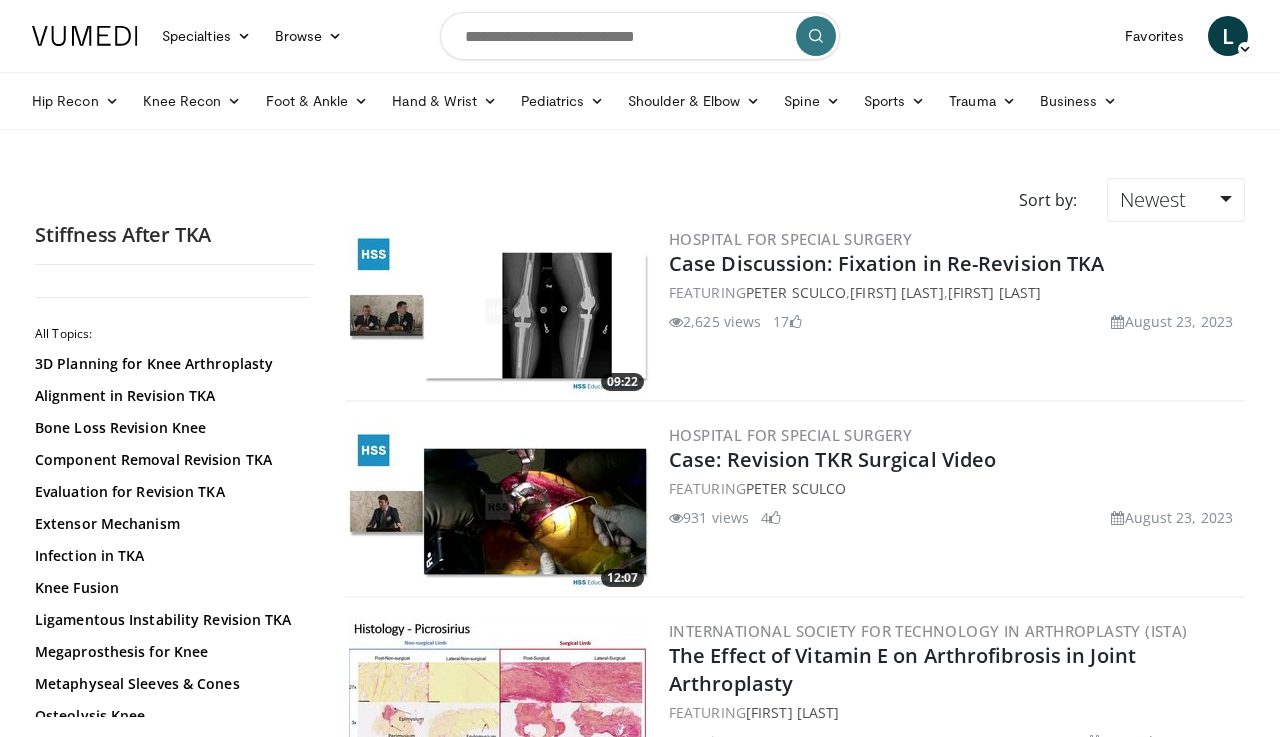 scroll, scrollTop: 0, scrollLeft: 0, axis: both 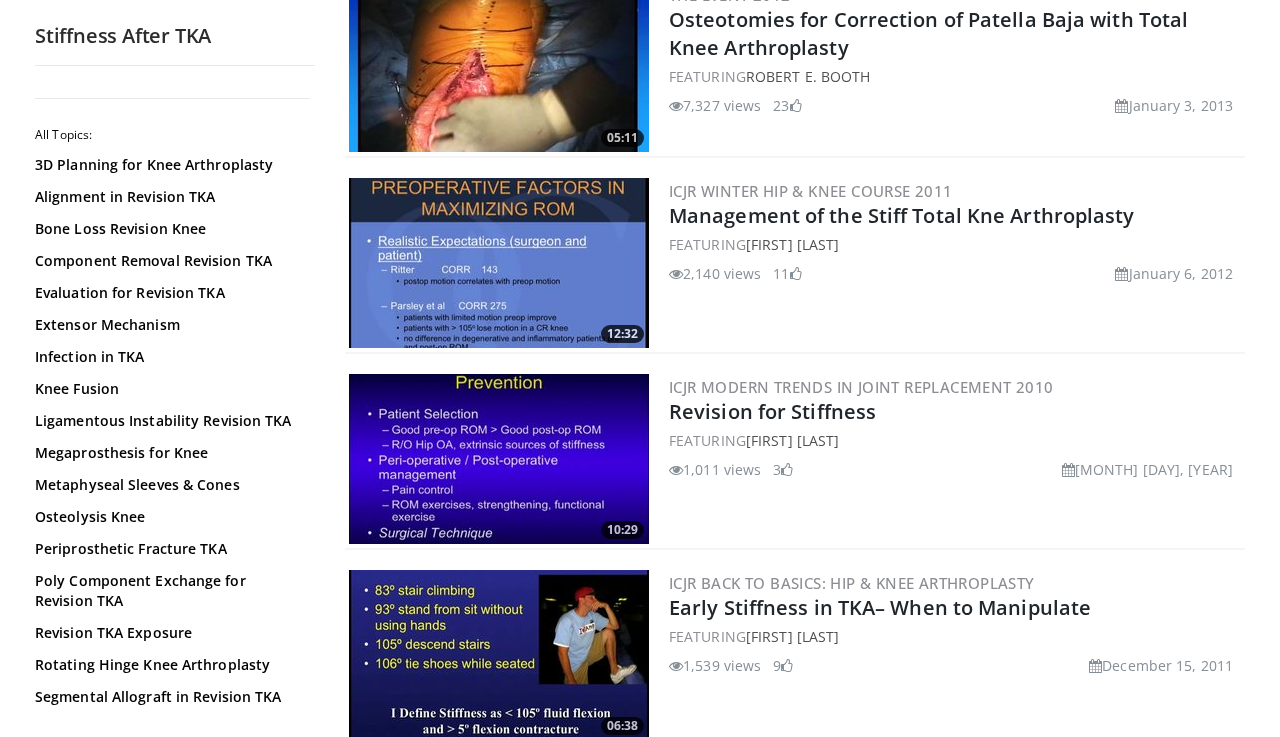 click at bounding box center [499, 263] 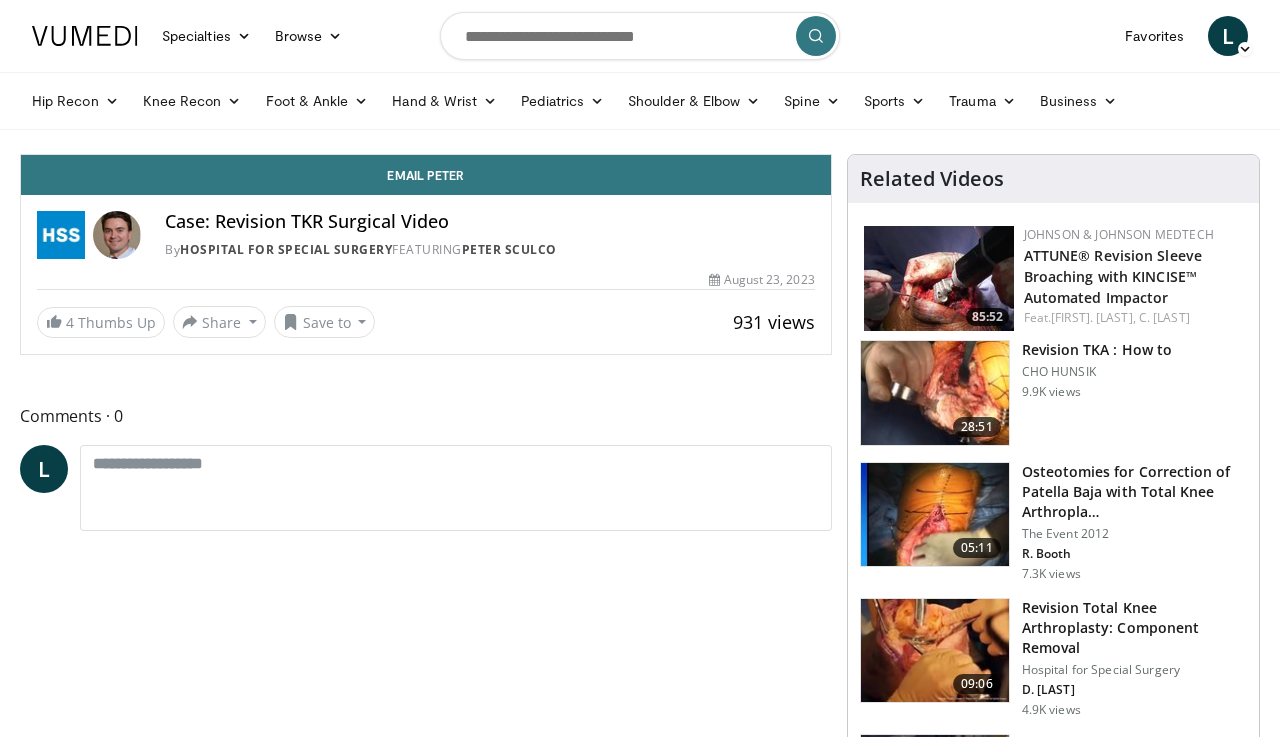scroll, scrollTop: 0, scrollLeft: 0, axis: both 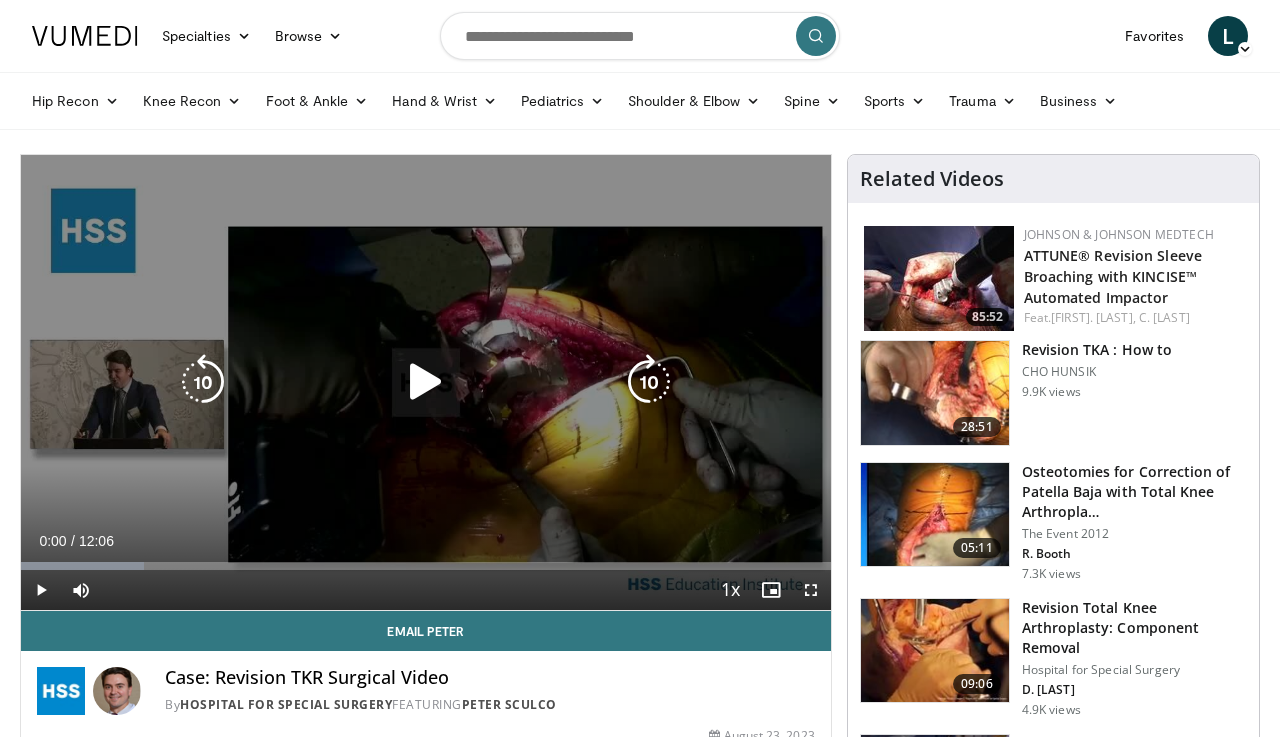 click at bounding box center [426, 382] 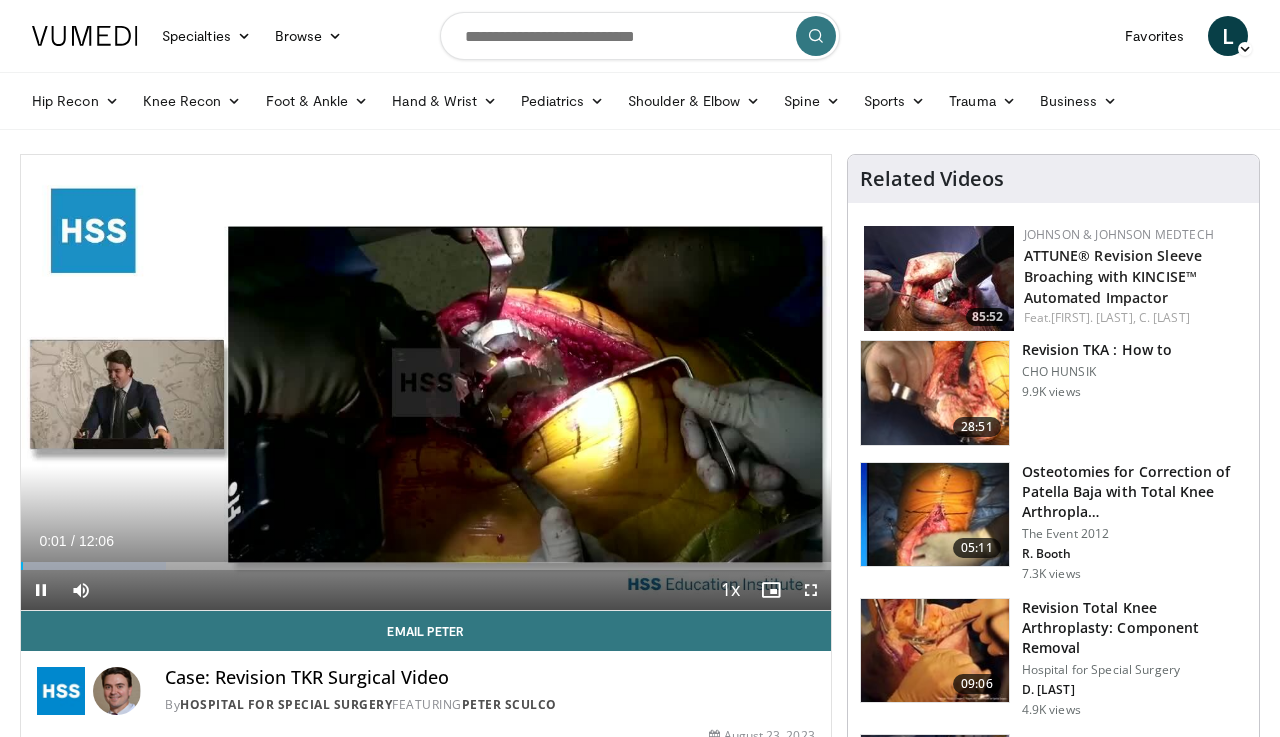 click at bounding box center (811, 590) 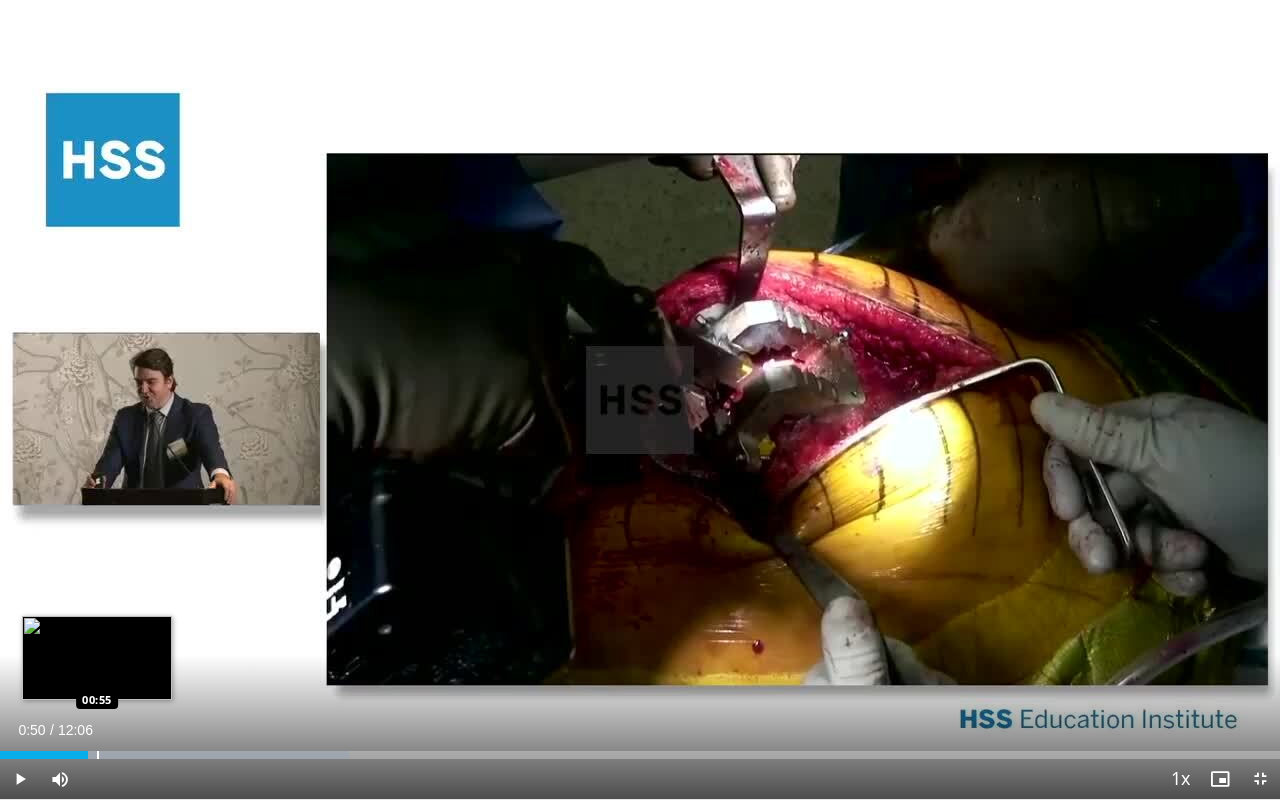 click at bounding box center [98, 755] 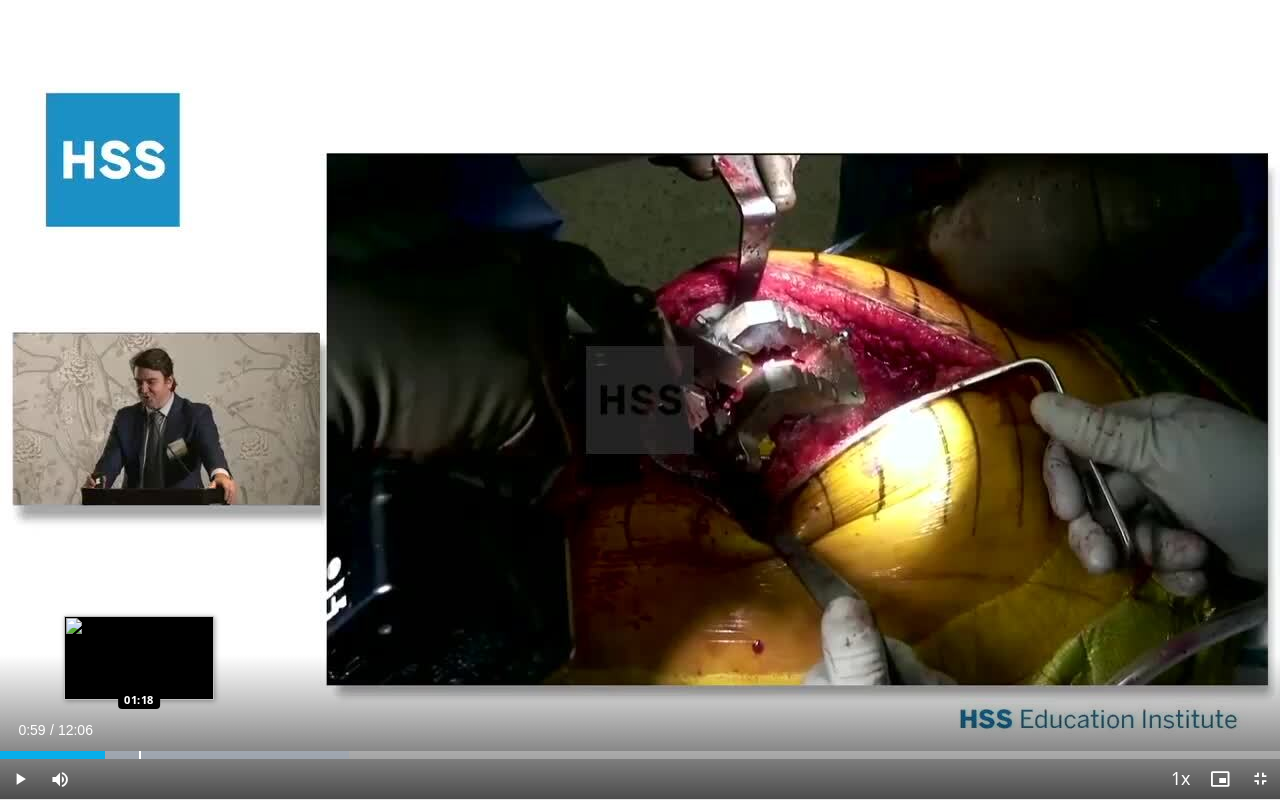 click at bounding box center (140, 755) 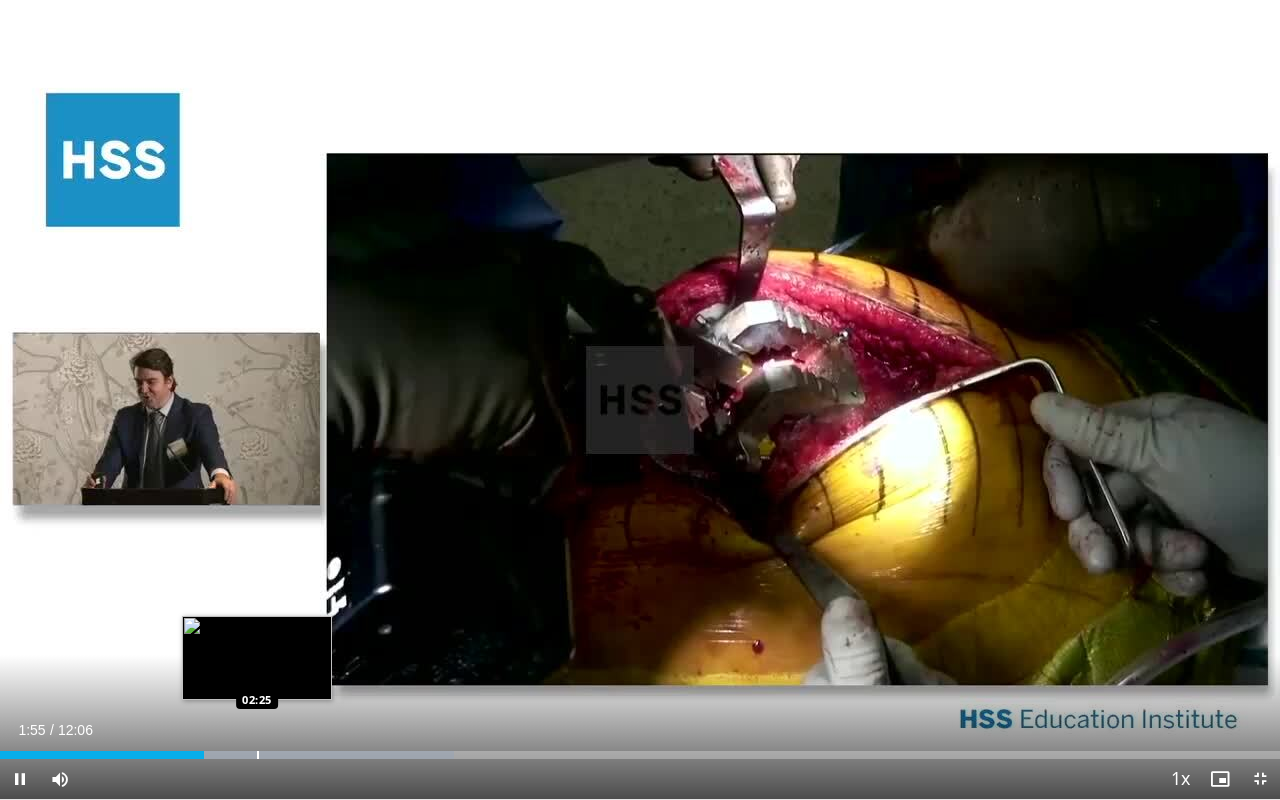 click at bounding box center [258, 755] 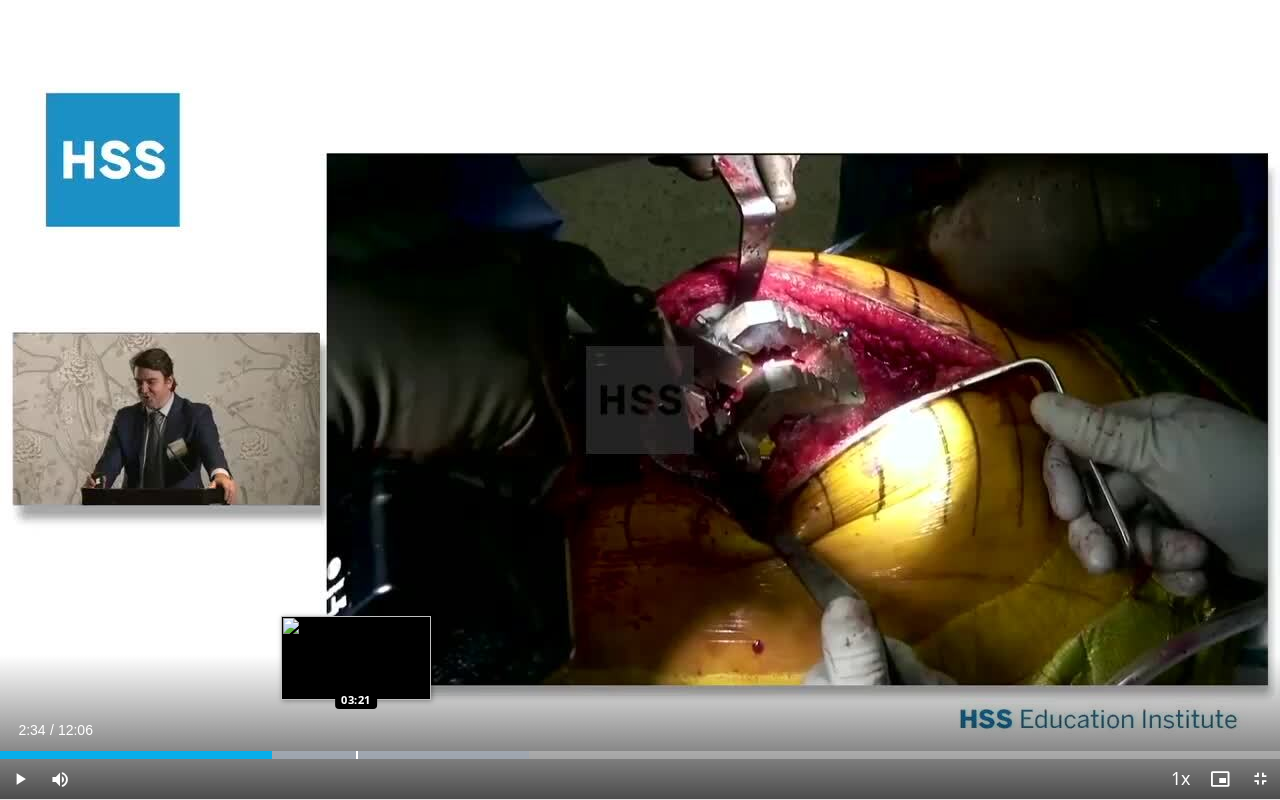 click at bounding box center [357, 755] 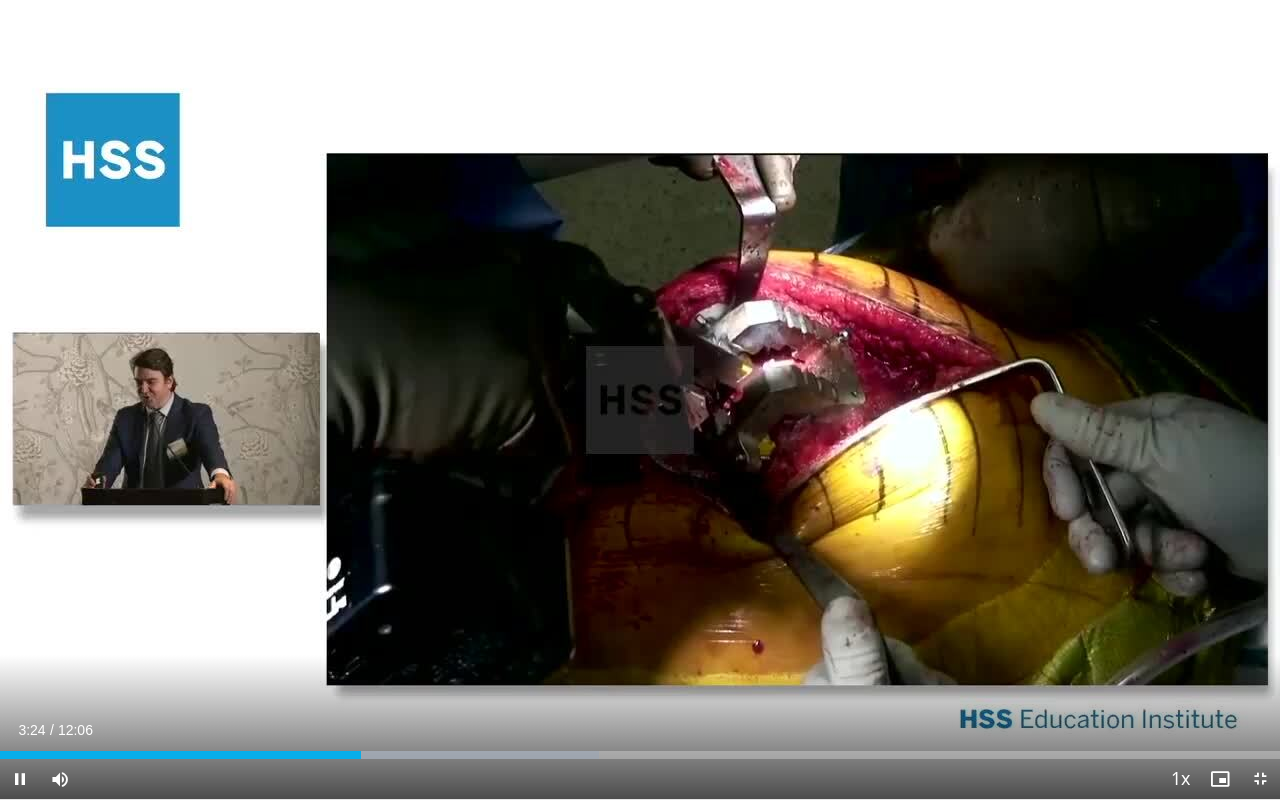 click at bounding box center (1260, 779) 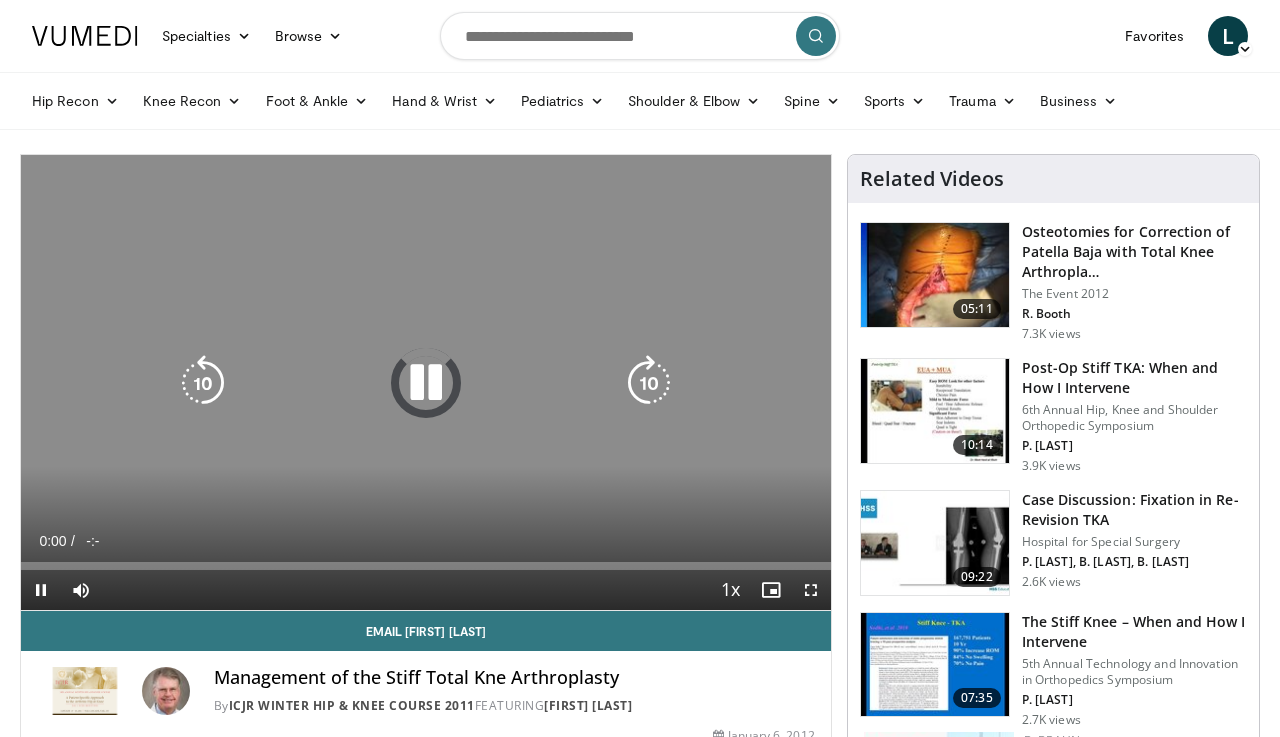 scroll, scrollTop: 0, scrollLeft: 0, axis: both 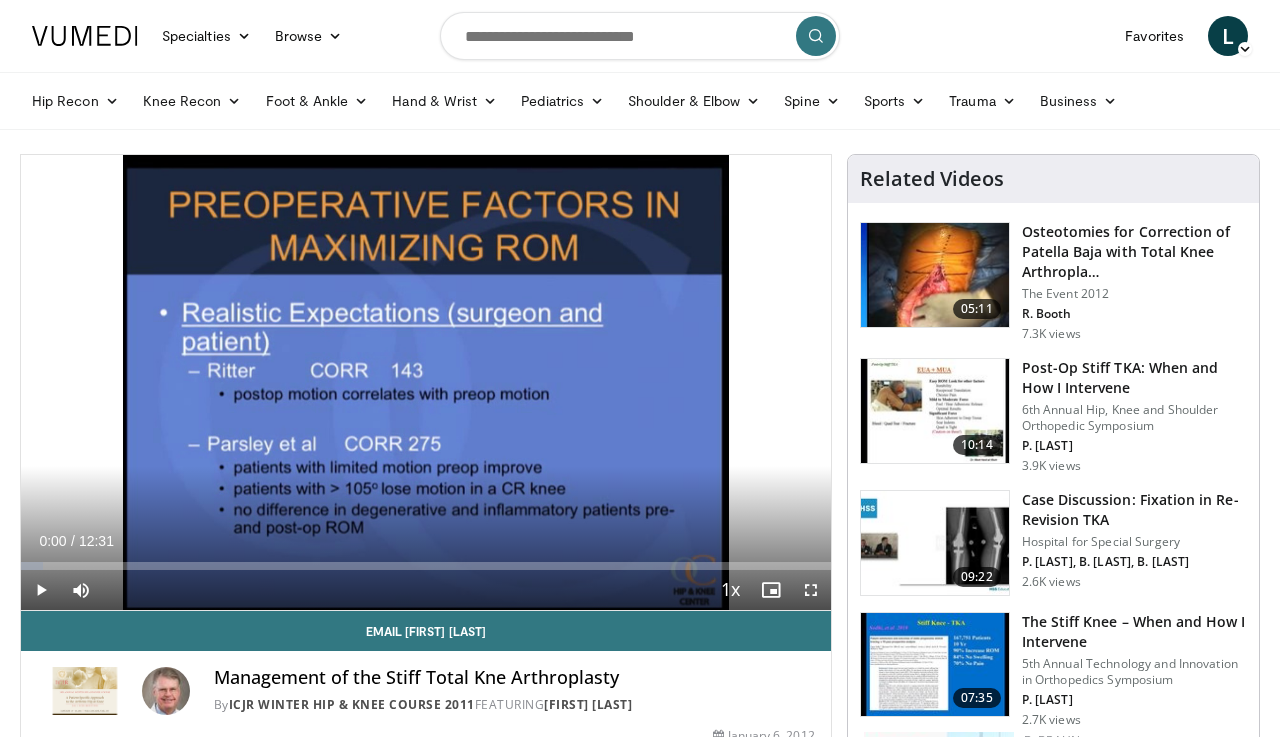 click at bounding box center (811, 590) 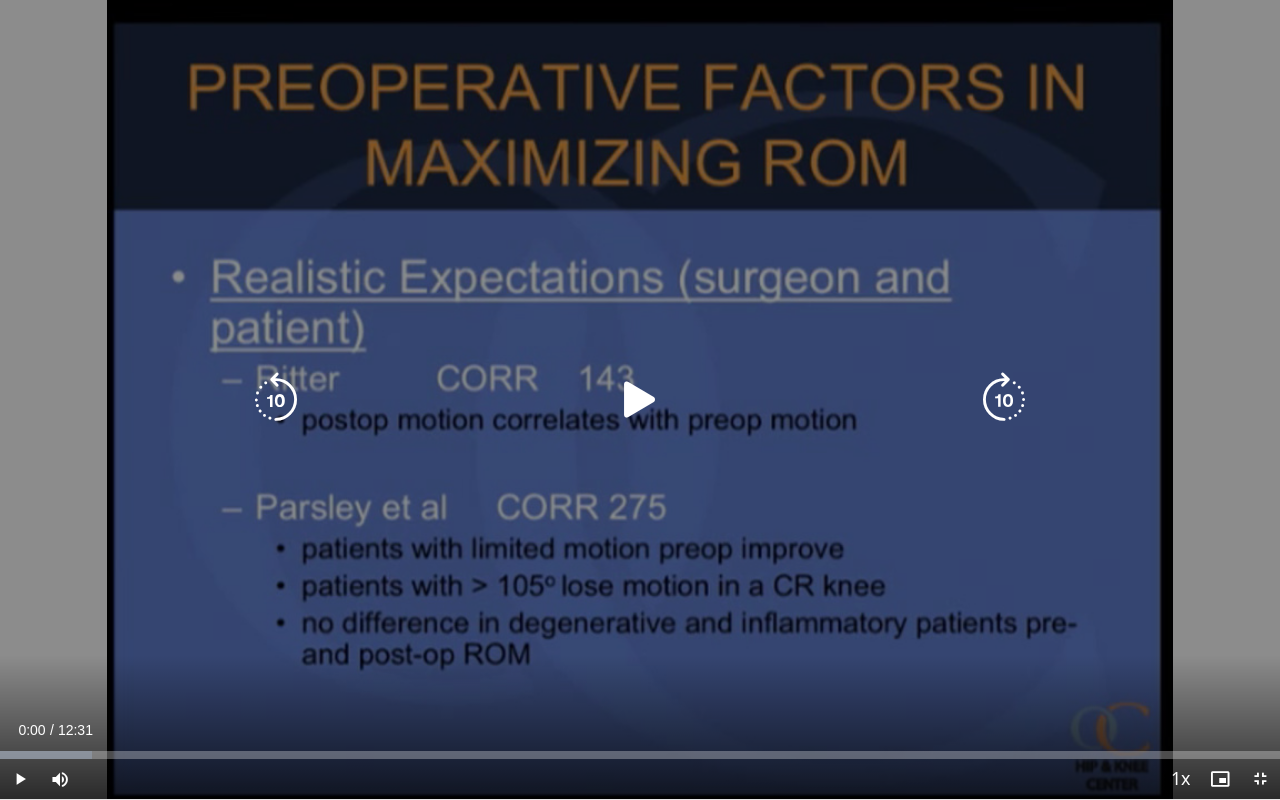 click at bounding box center (640, 400) 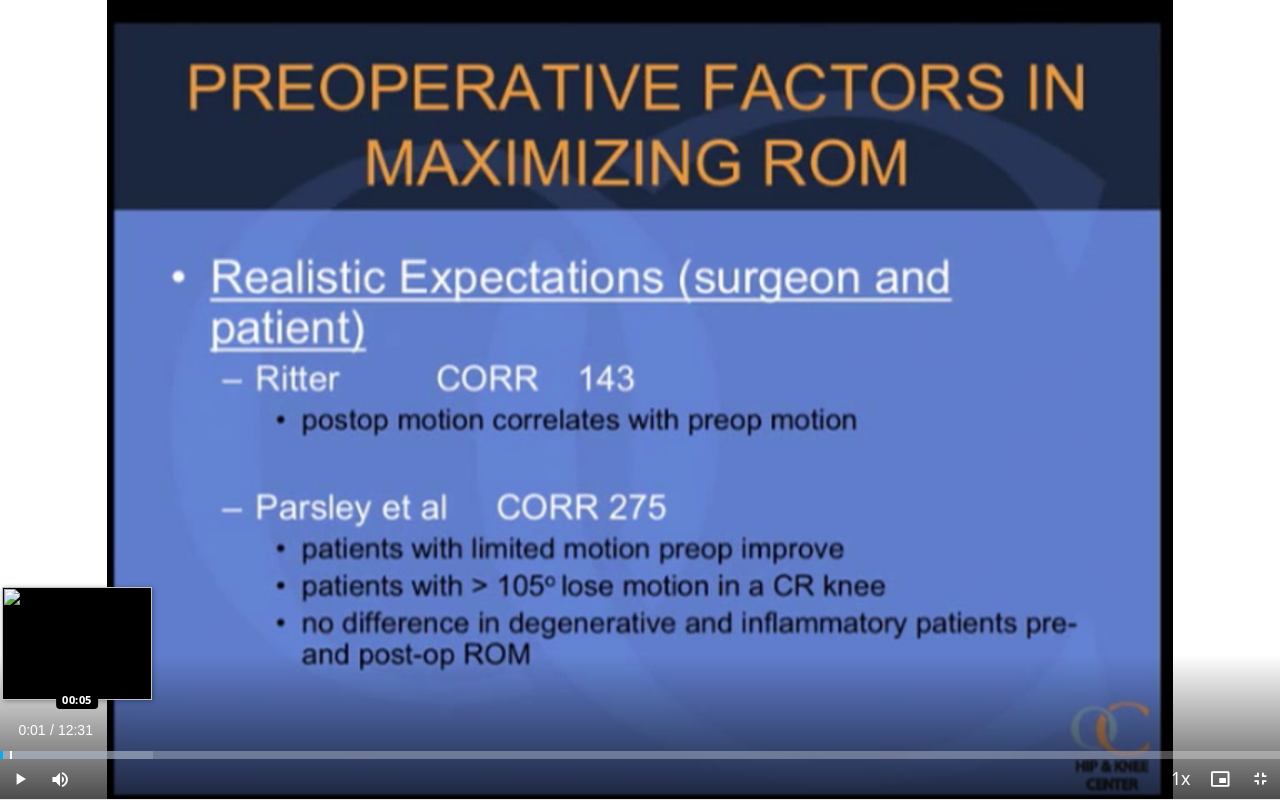 click at bounding box center (11, 755) 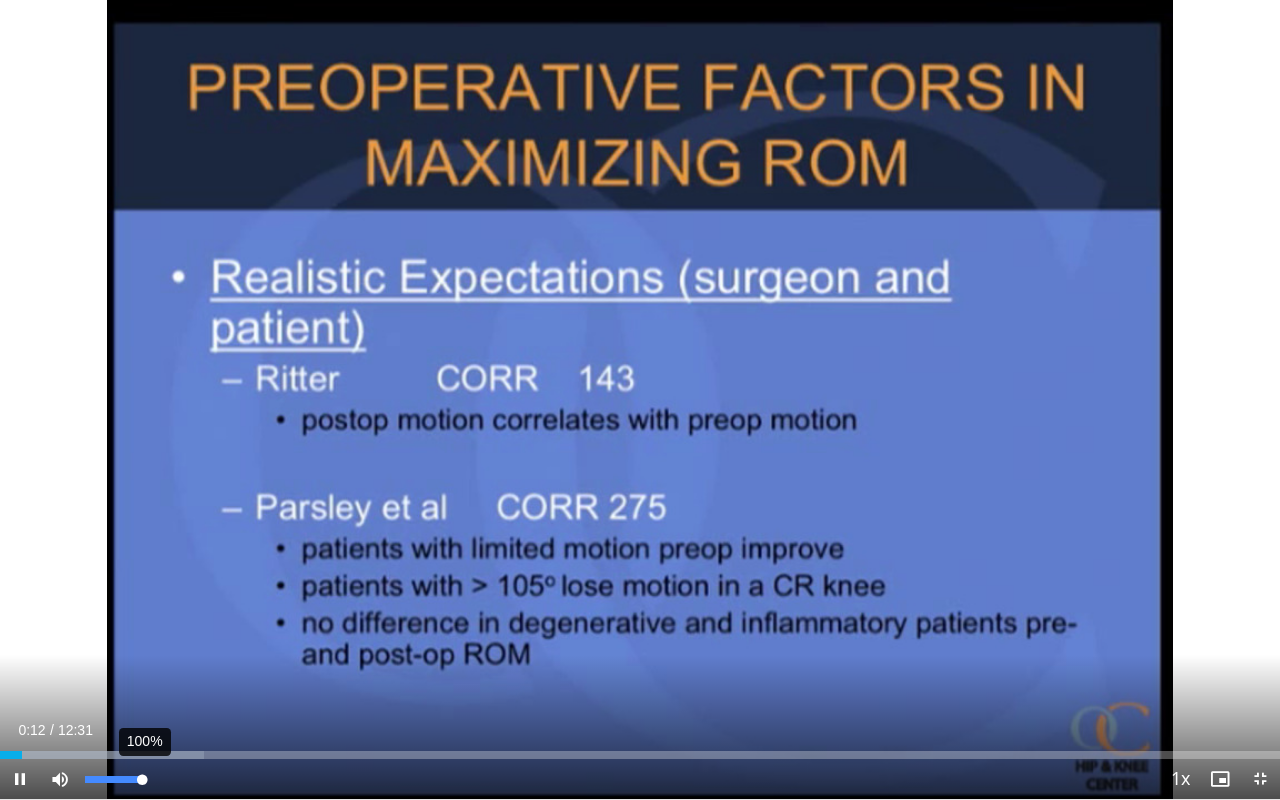 click at bounding box center [113, 779] 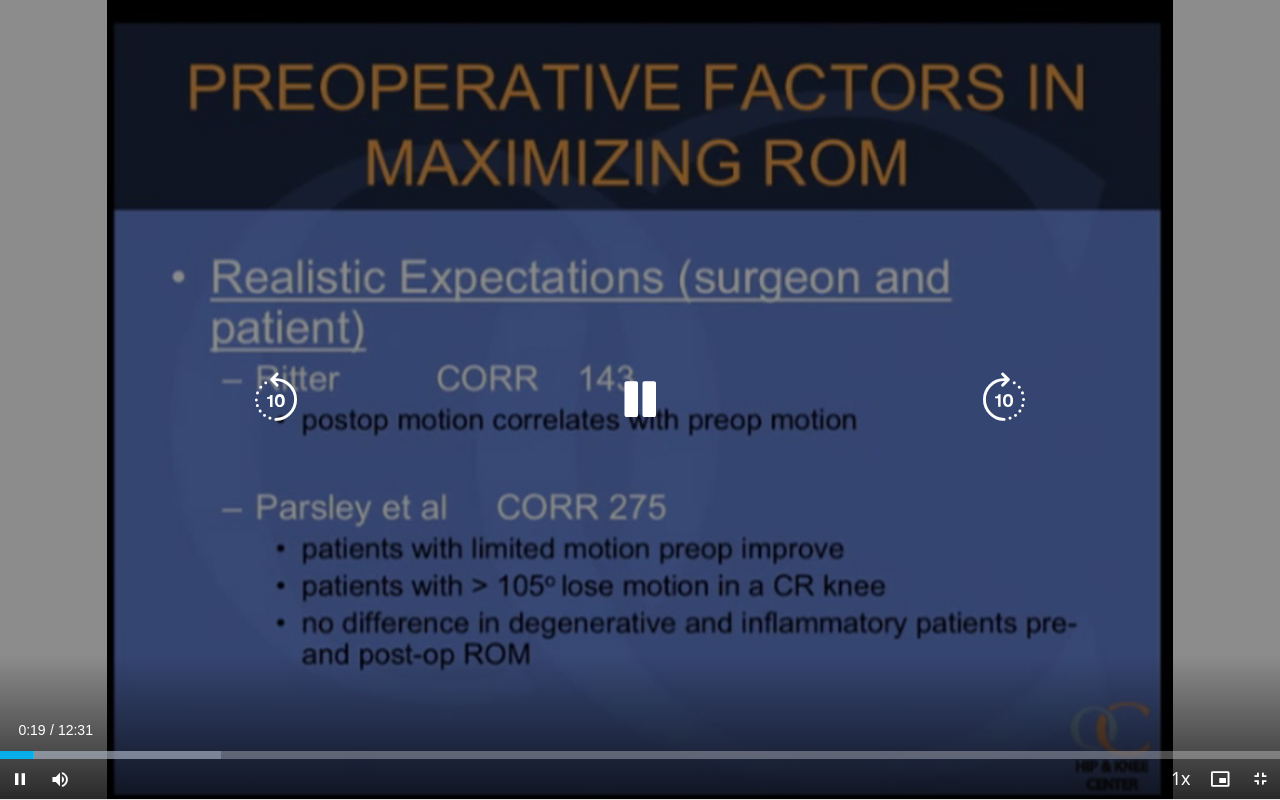 click at bounding box center (1004, 400) 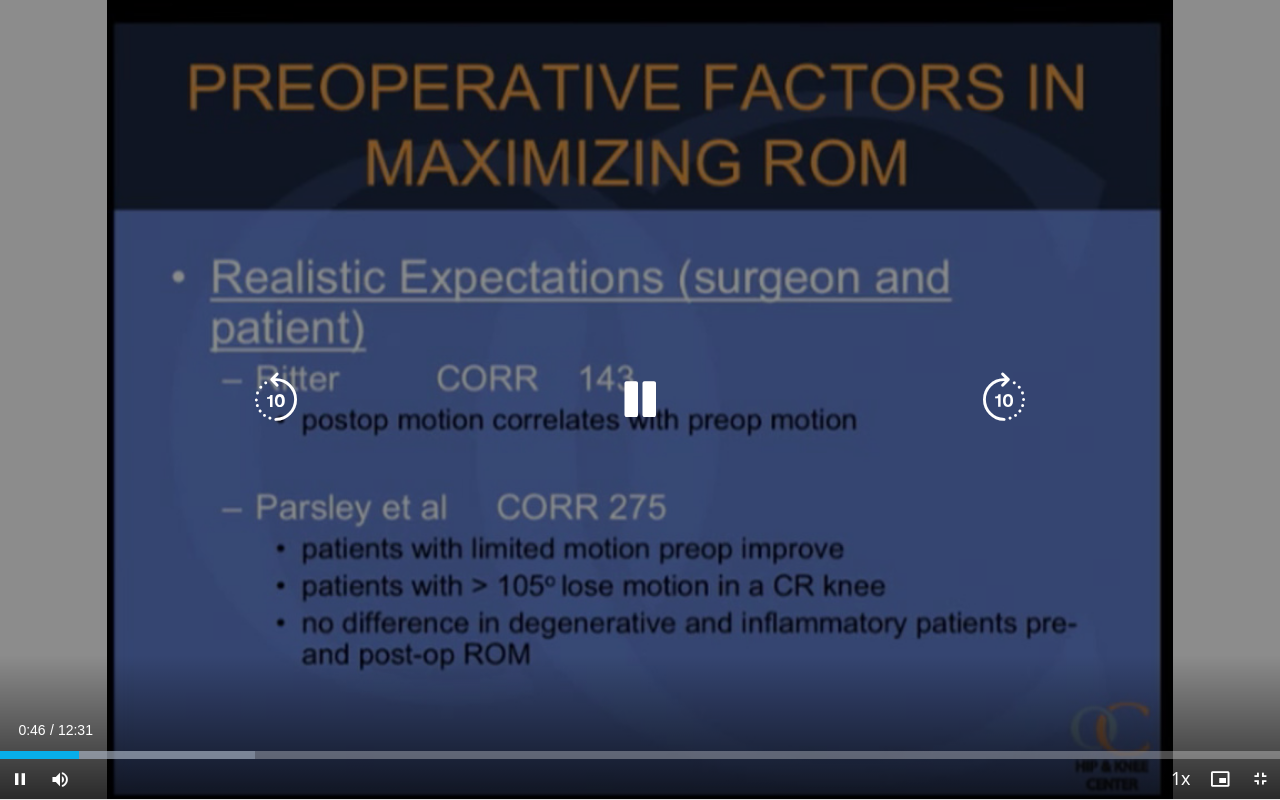 click at bounding box center [1004, 400] 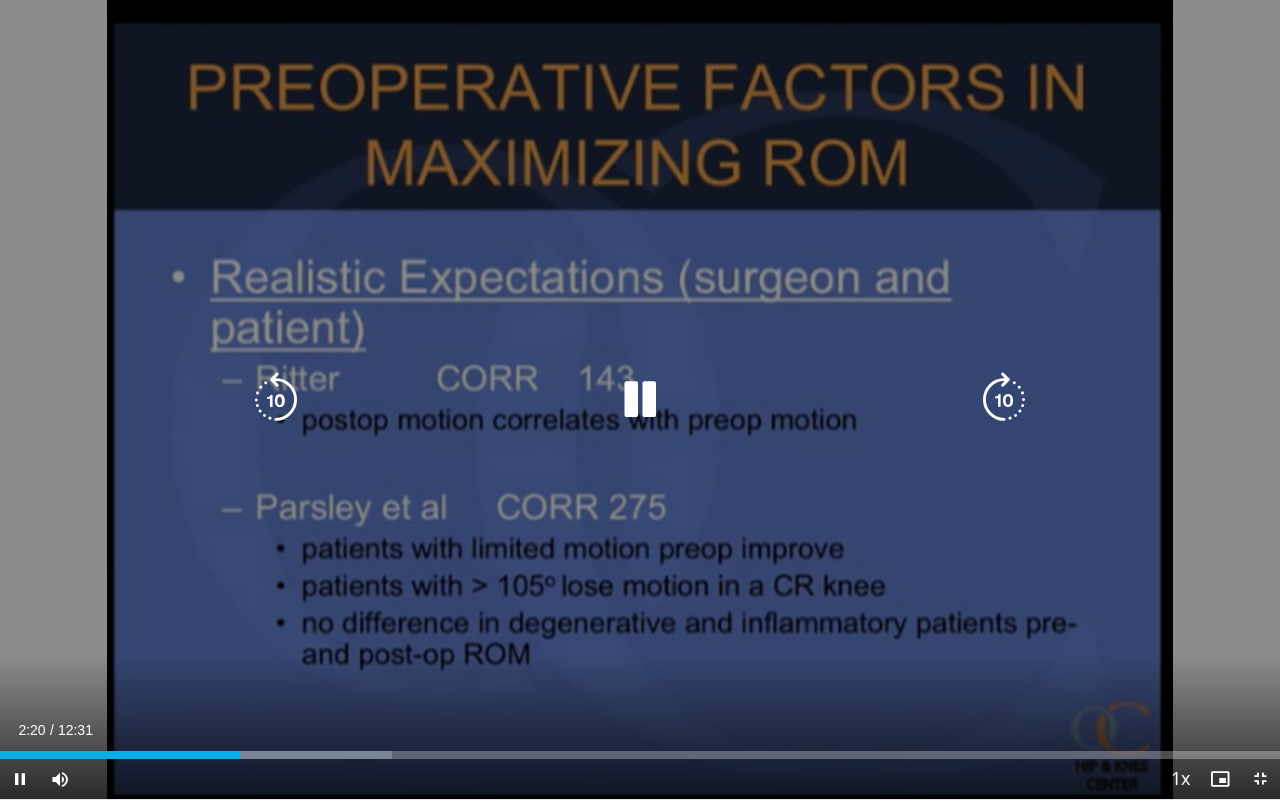 click at bounding box center (1004, 400) 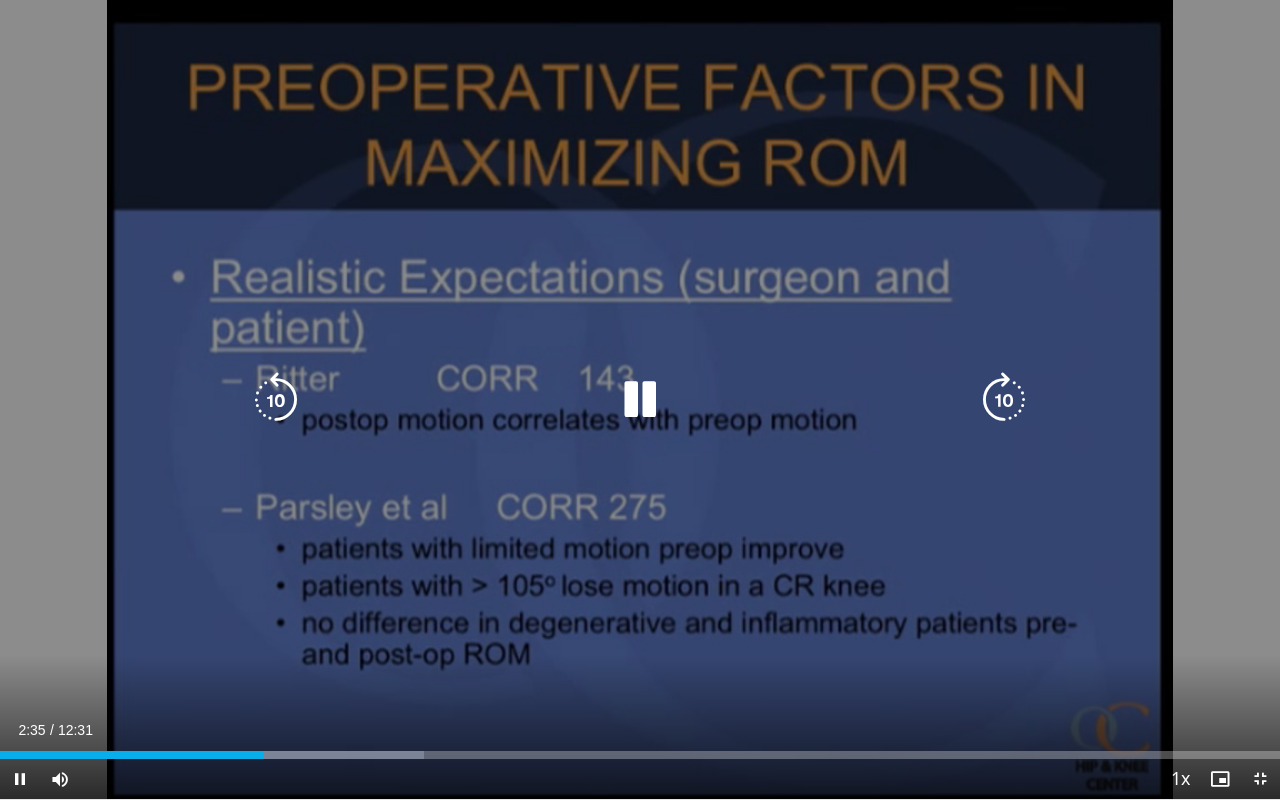 click at bounding box center (1004, 400) 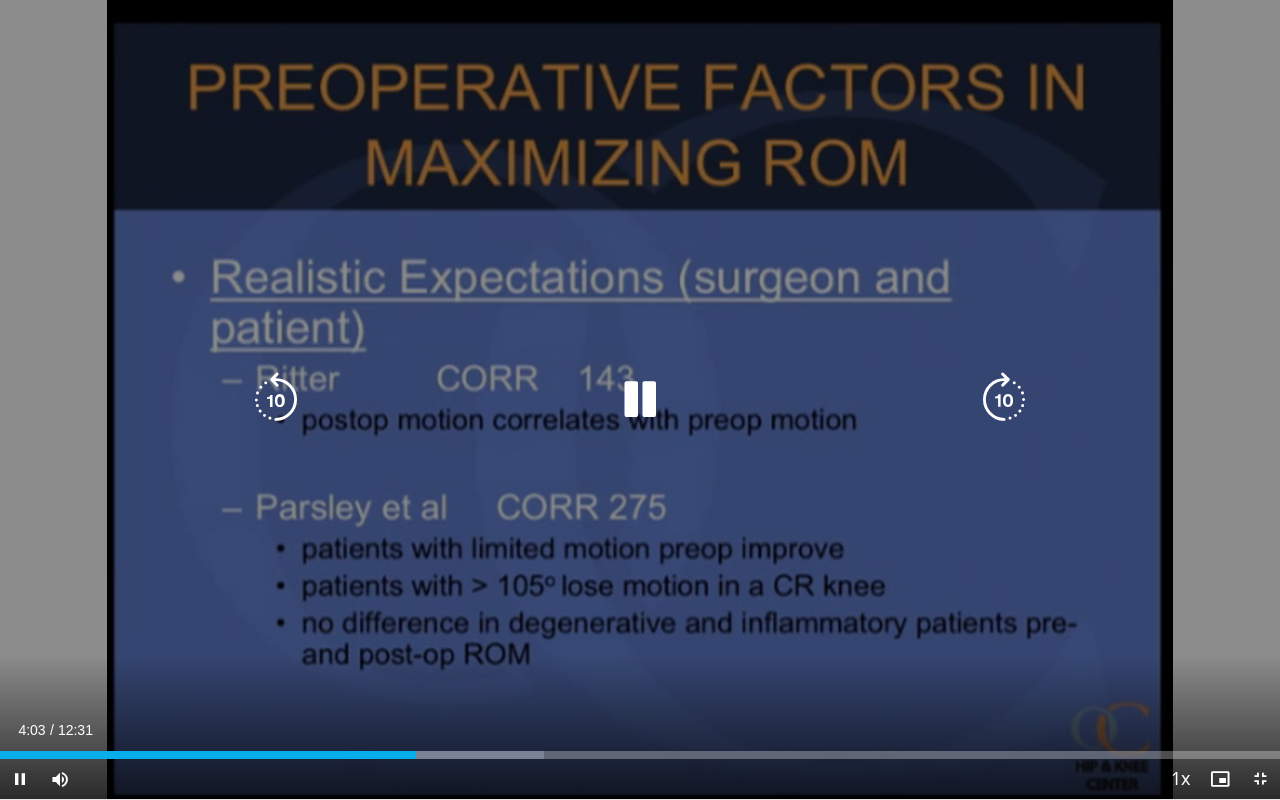 click at bounding box center (1004, 400) 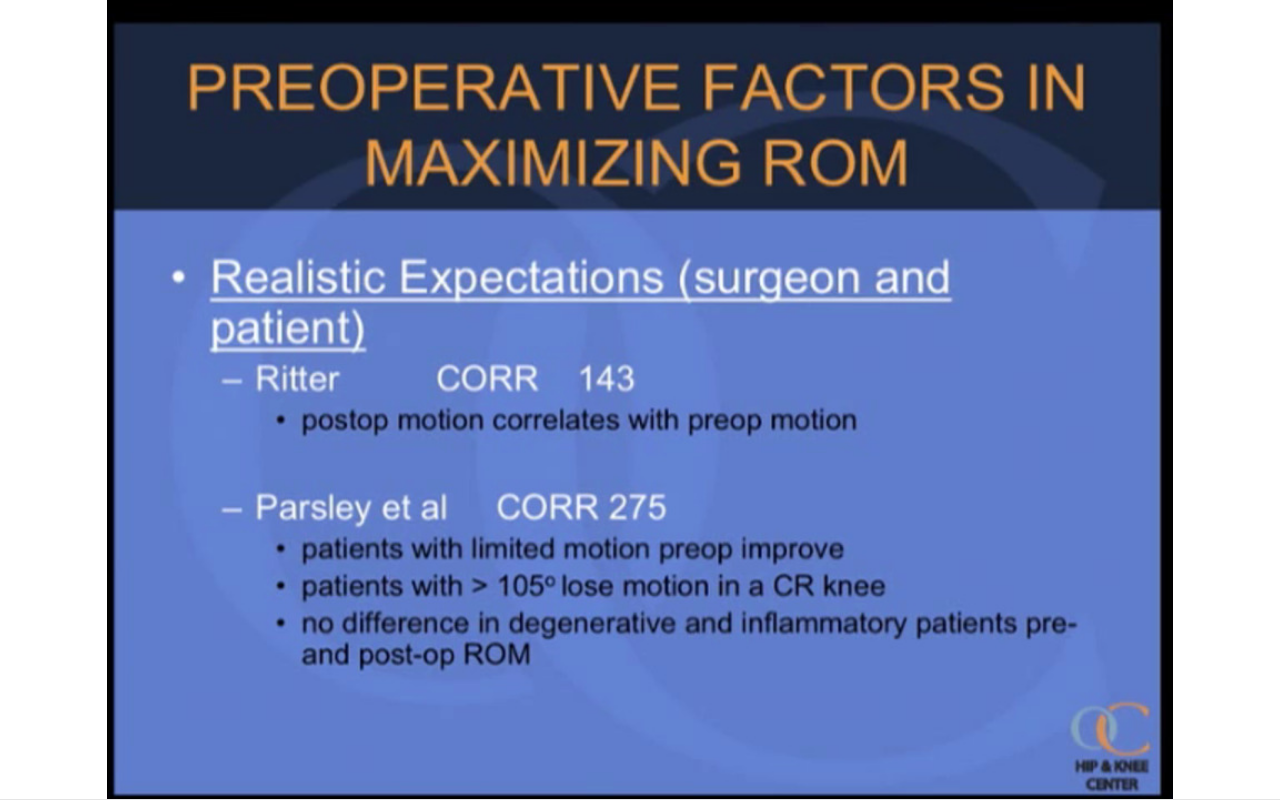click on "10 seconds
Tap to unmute" at bounding box center [640, 399] 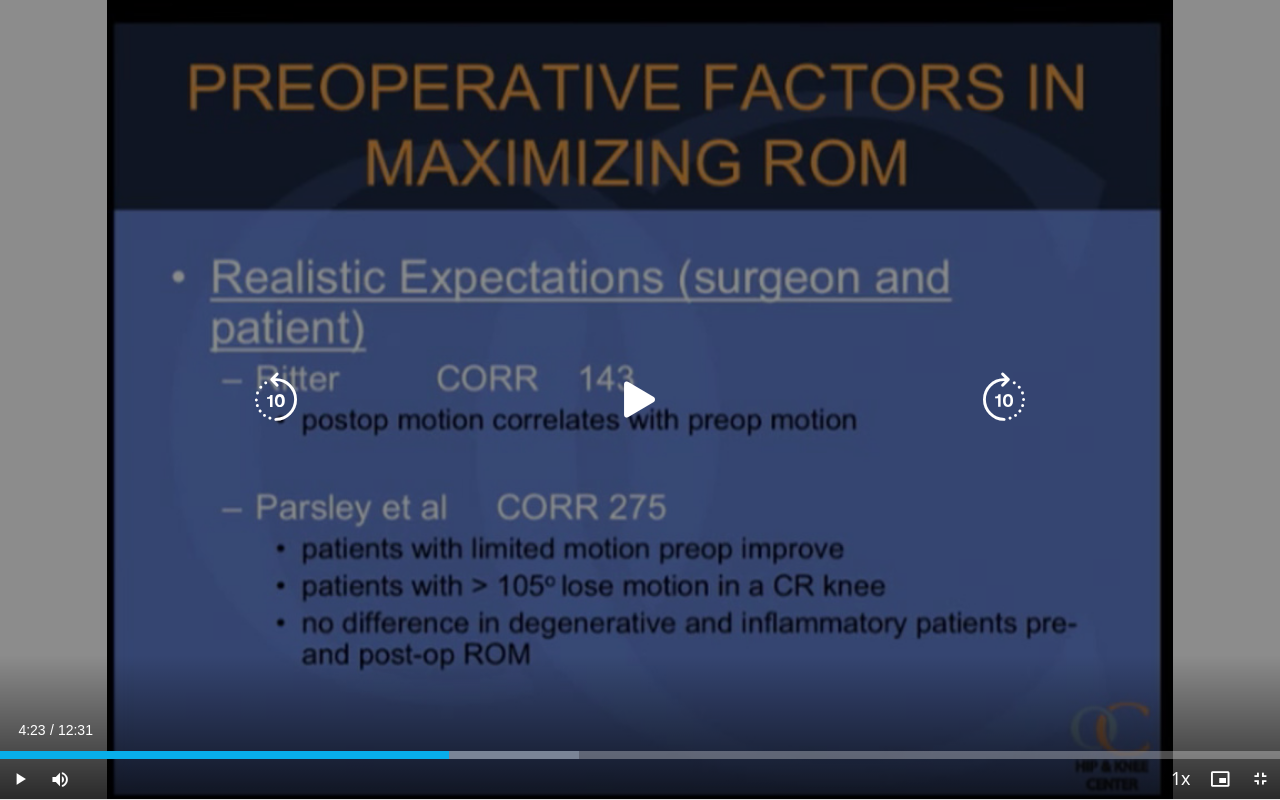 click at bounding box center [1004, 400] 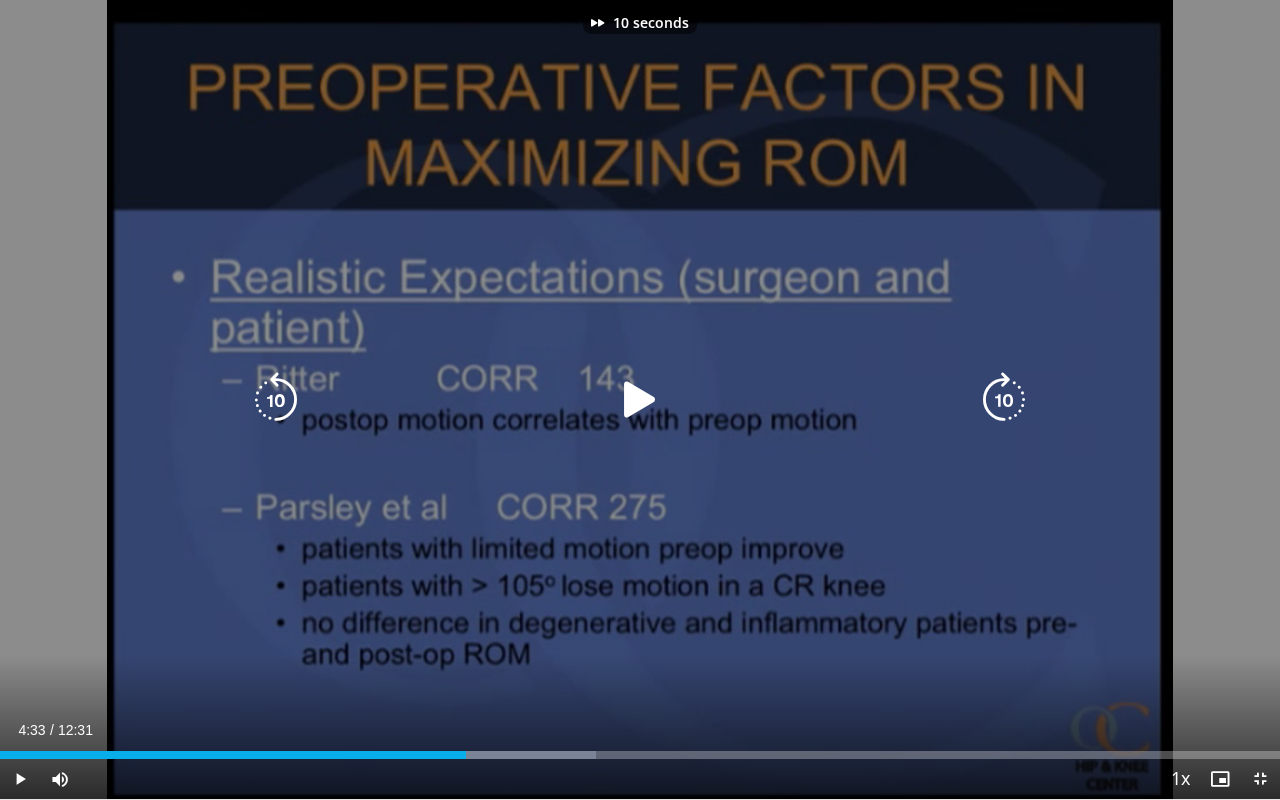 click at bounding box center (640, 400) 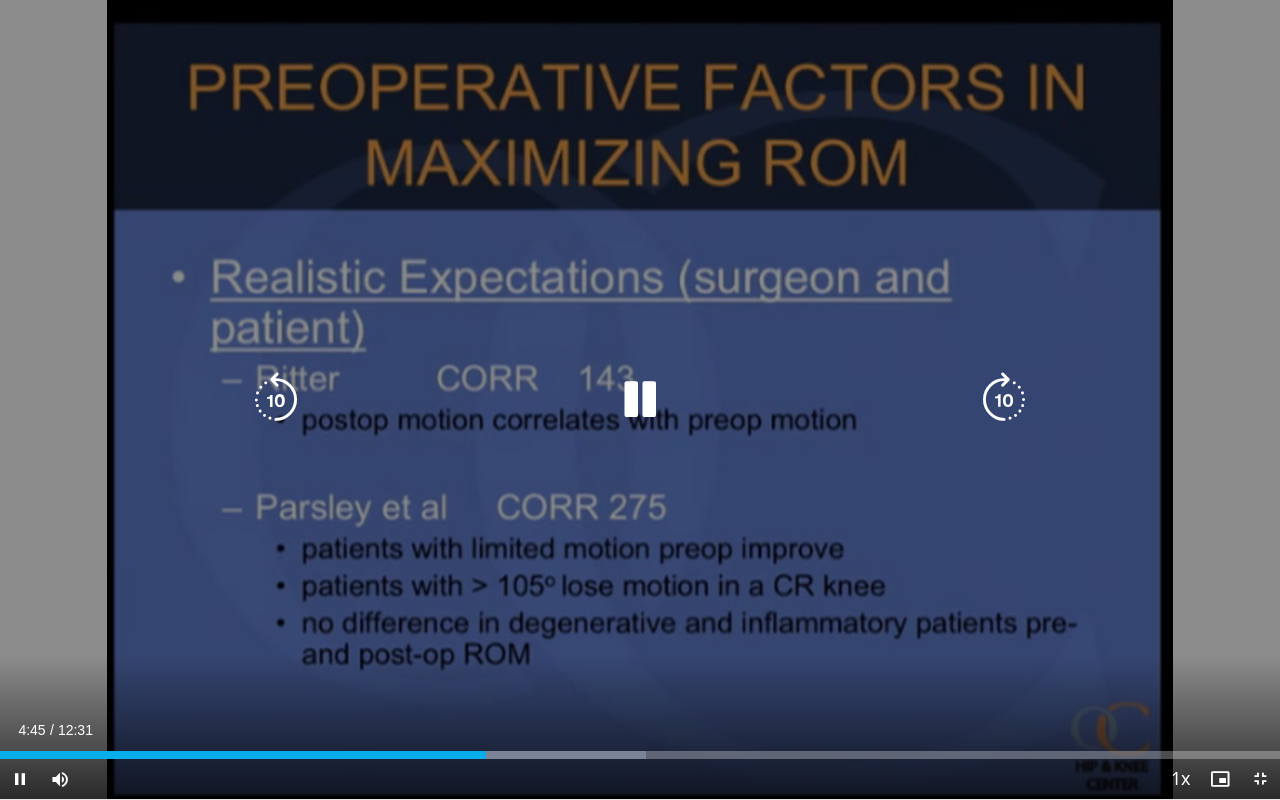 click at bounding box center (1004, 400) 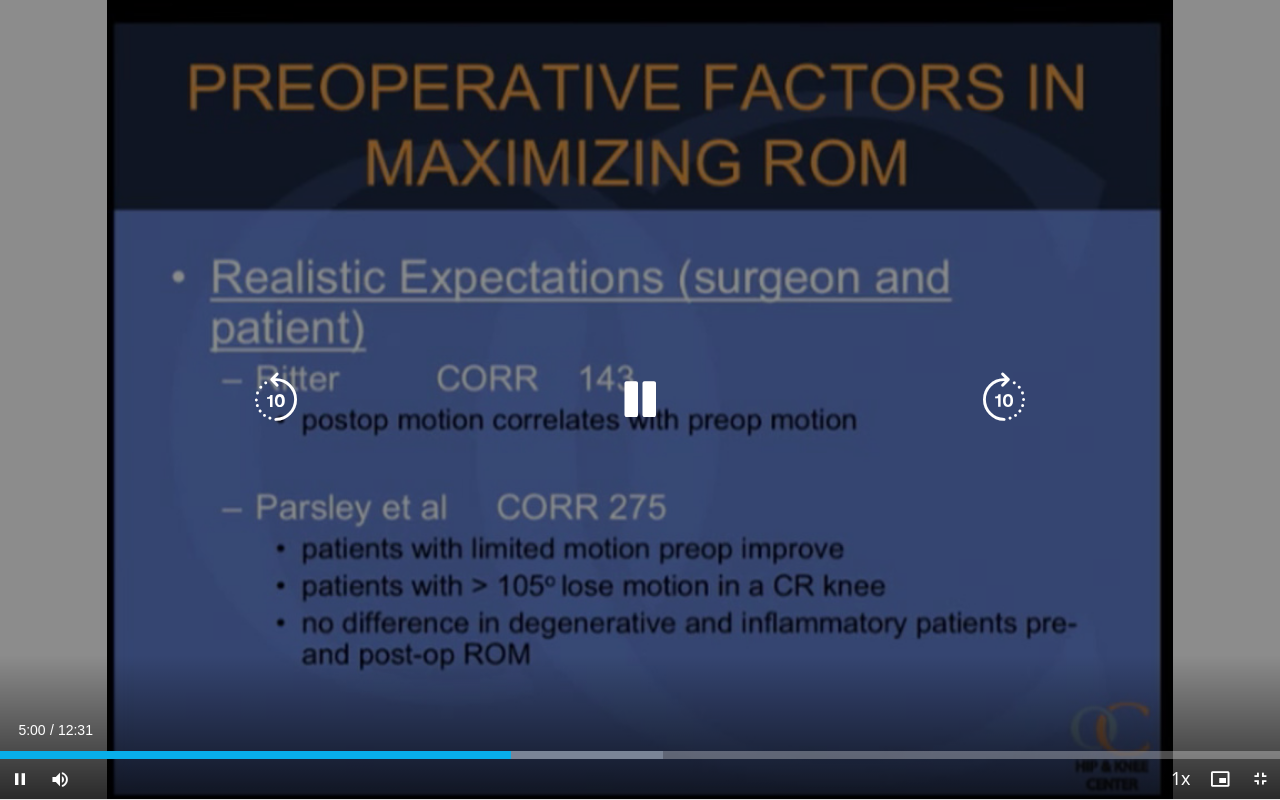 click at bounding box center [1004, 400] 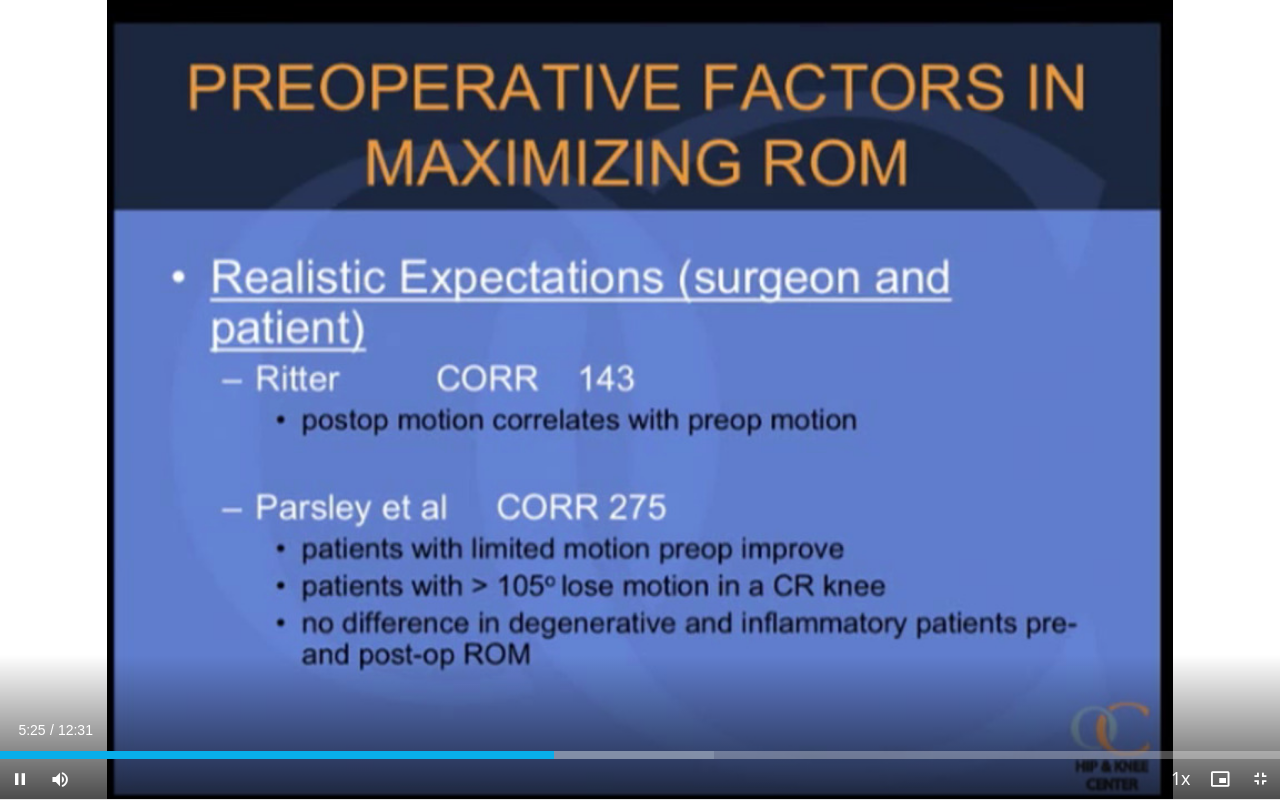 click at bounding box center (1260, 779) 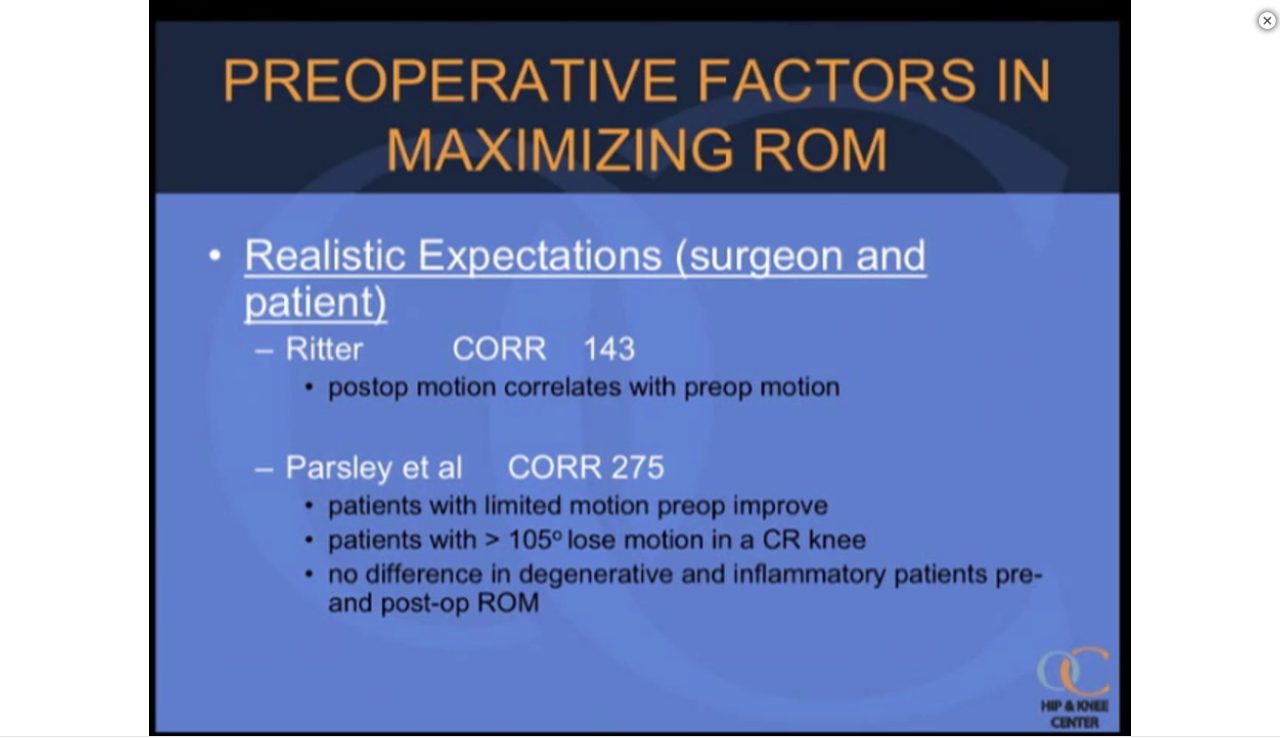 scroll, scrollTop: 2416, scrollLeft: 0, axis: vertical 